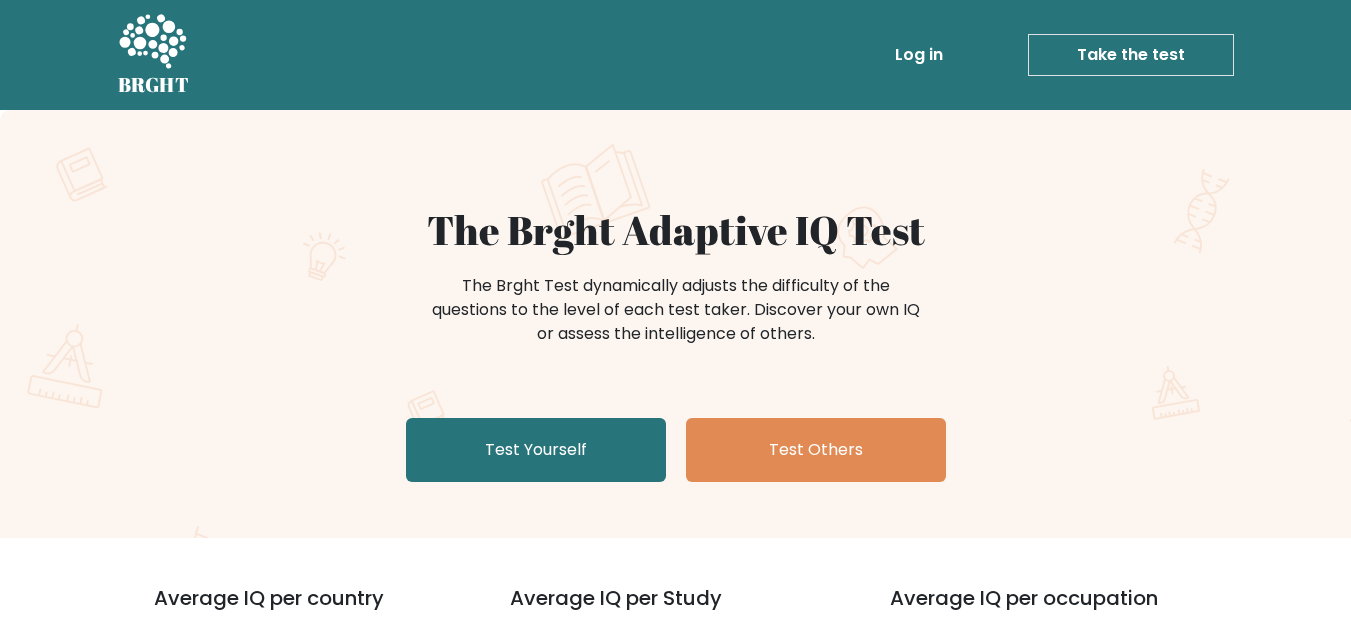 scroll, scrollTop: 0, scrollLeft: 0, axis: both 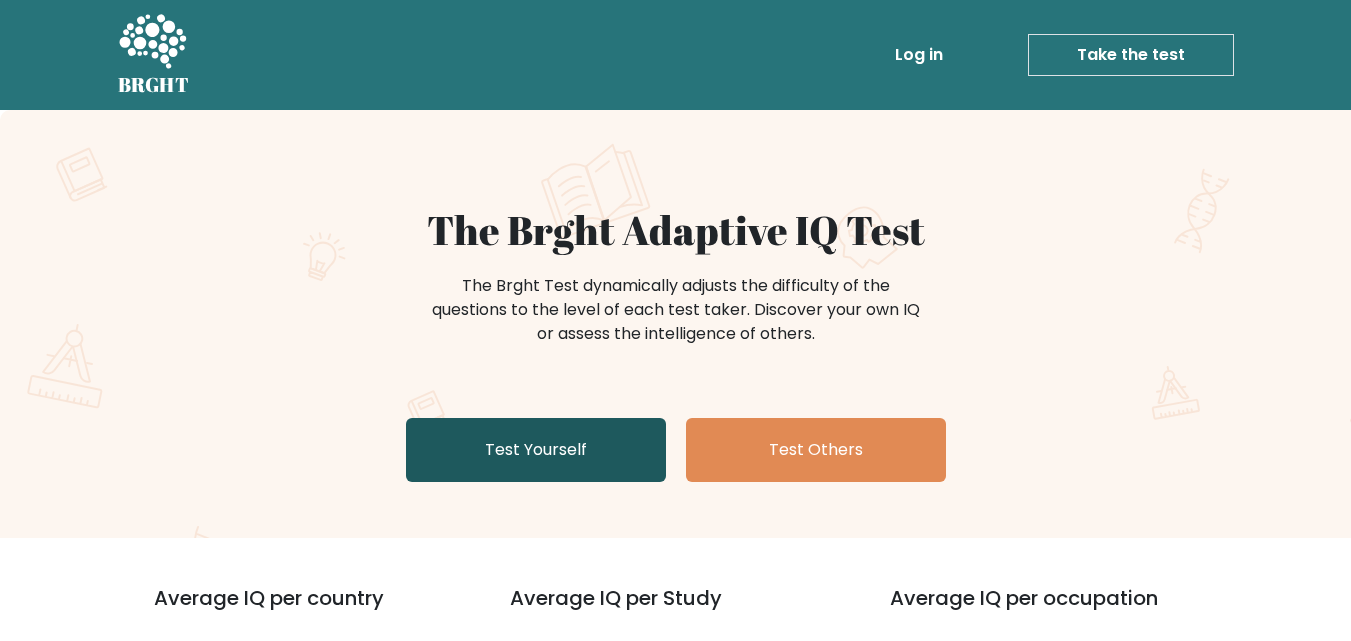 click on "Test Yourself" at bounding box center [536, 450] 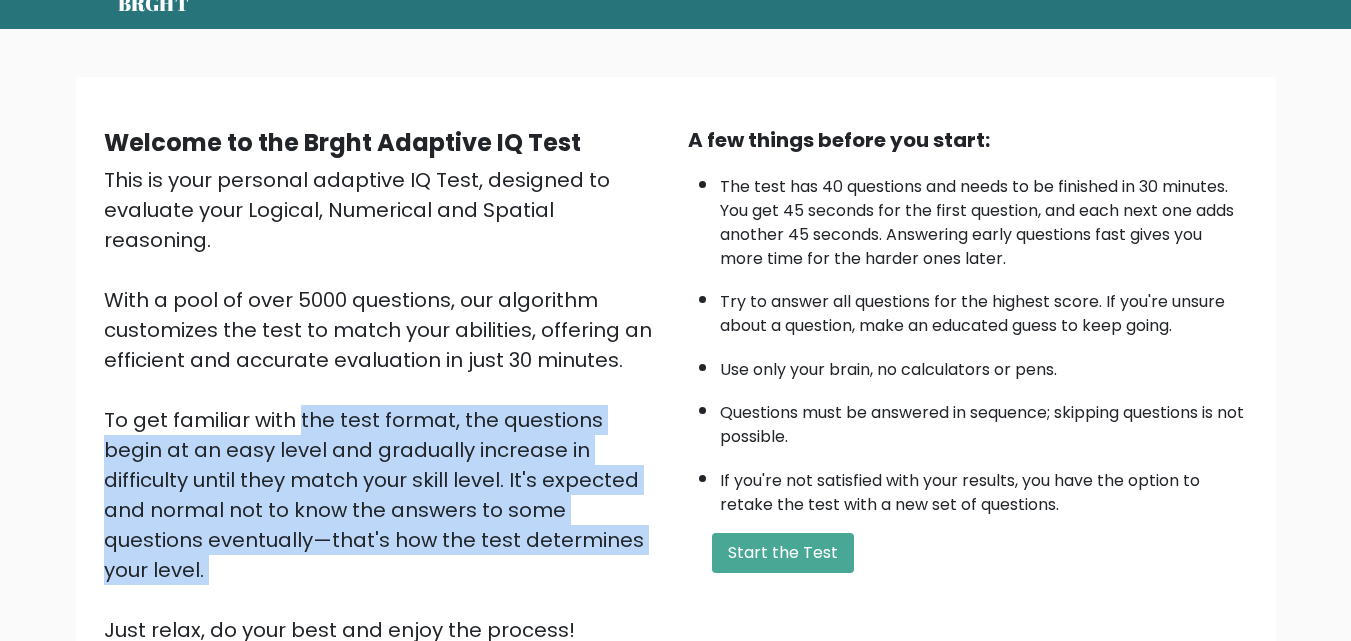 scroll, scrollTop: 275, scrollLeft: 0, axis: vertical 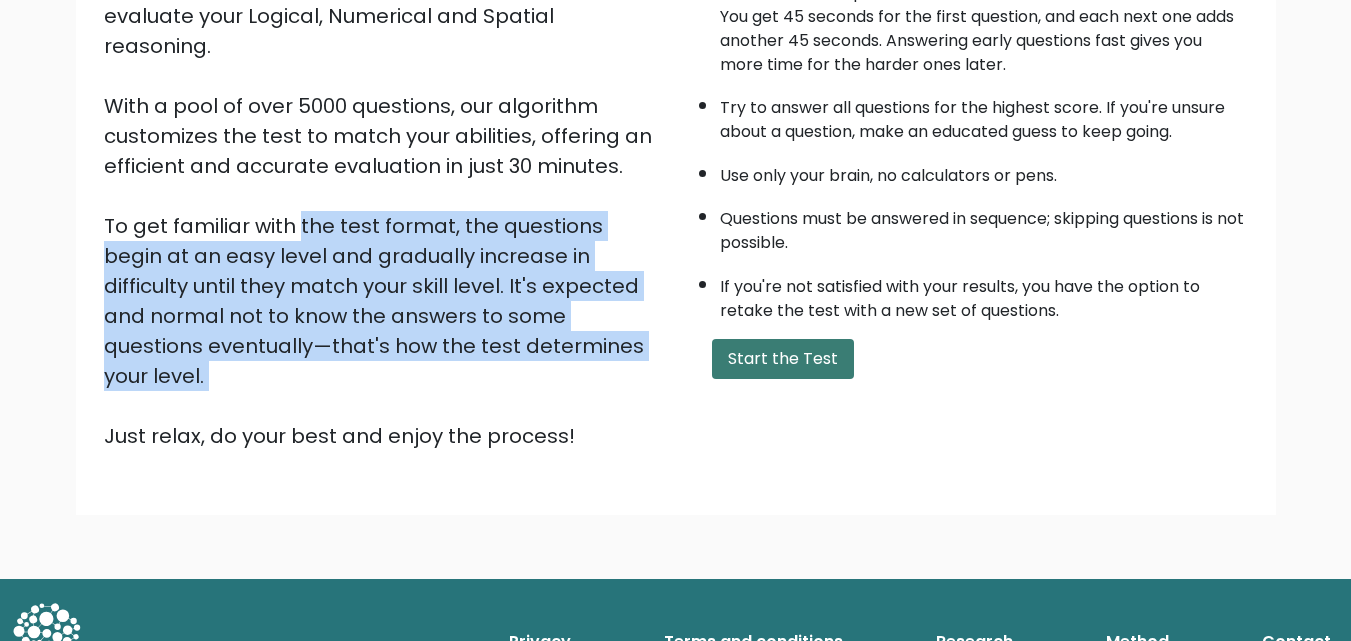 click on "Start the Test" at bounding box center [783, 359] 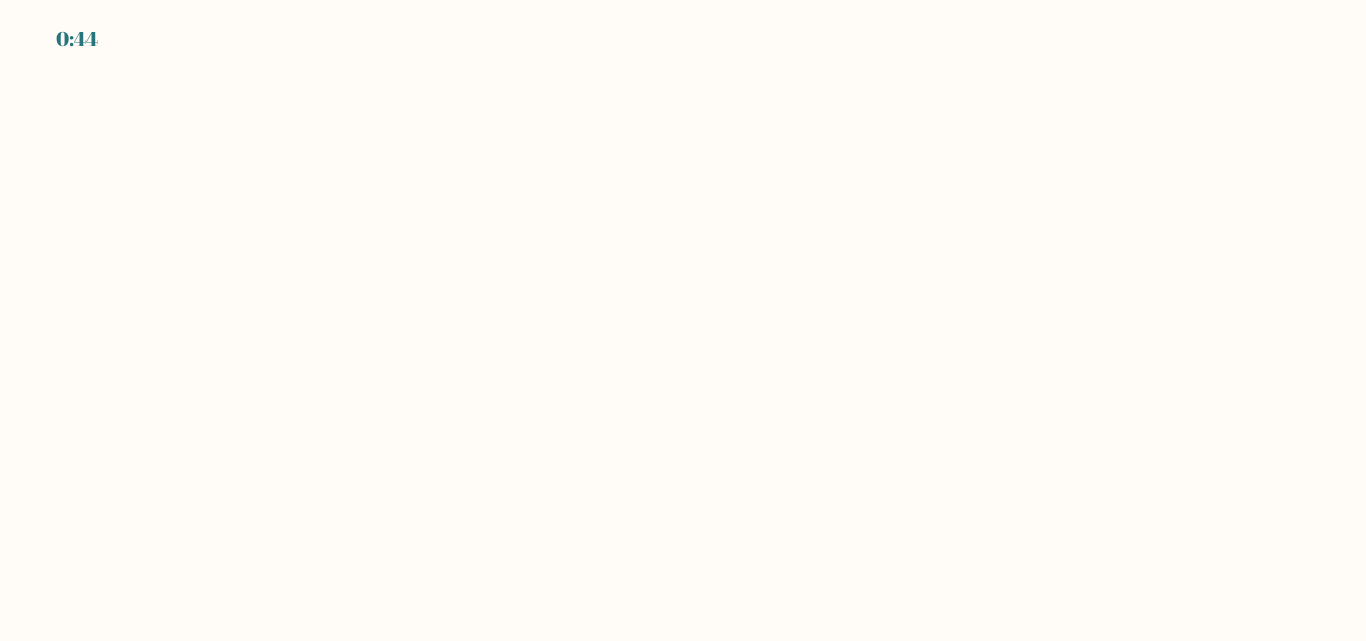 scroll, scrollTop: 0, scrollLeft: 0, axis: both 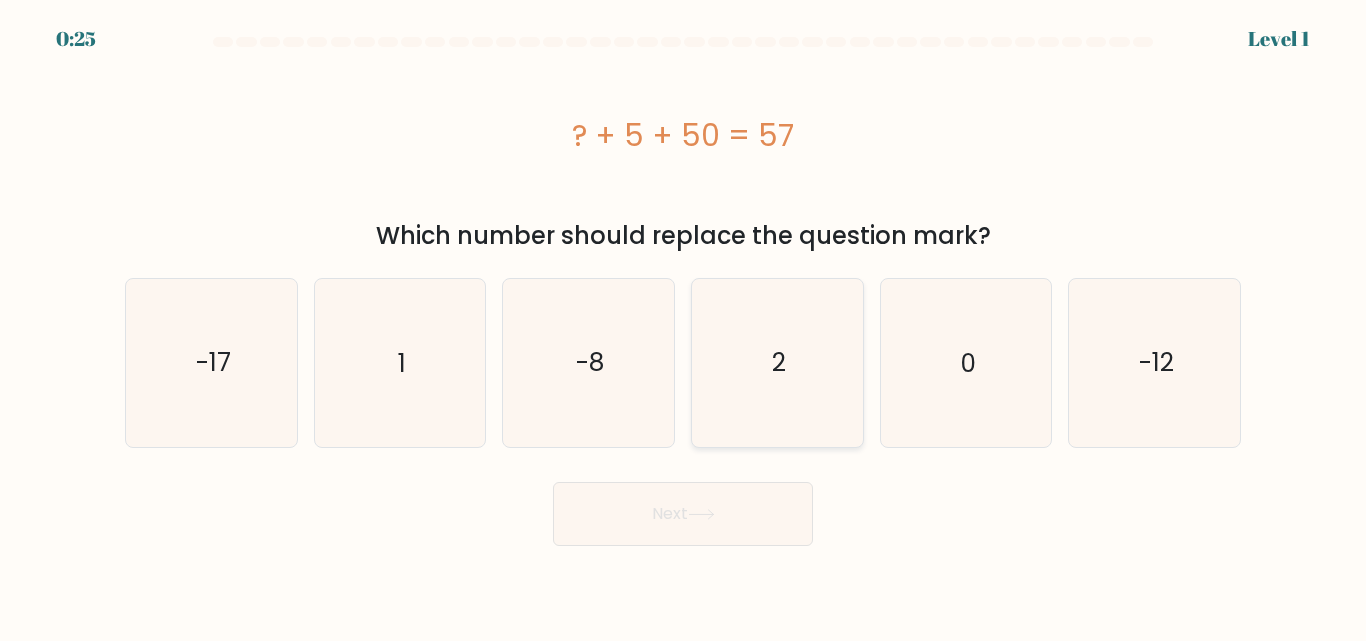click on "2" at bounding box center (777, 362) 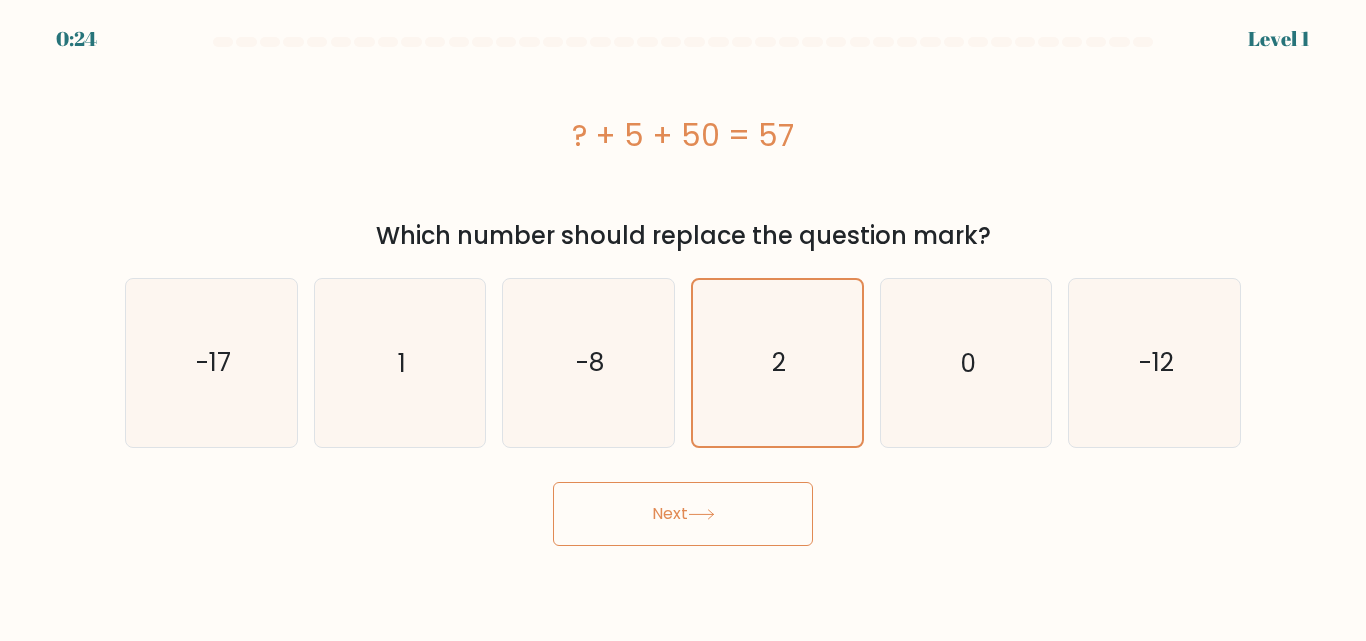 click at bounding box center [701, 514] 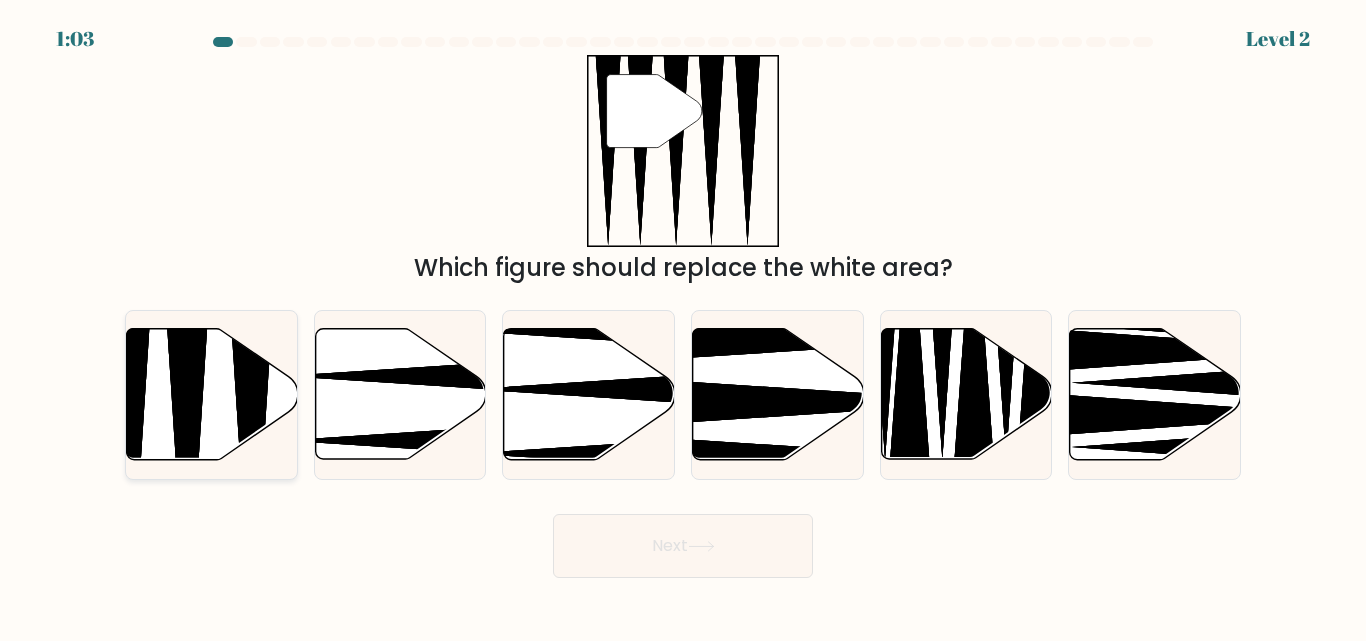 click at bounding box center [212, 394] 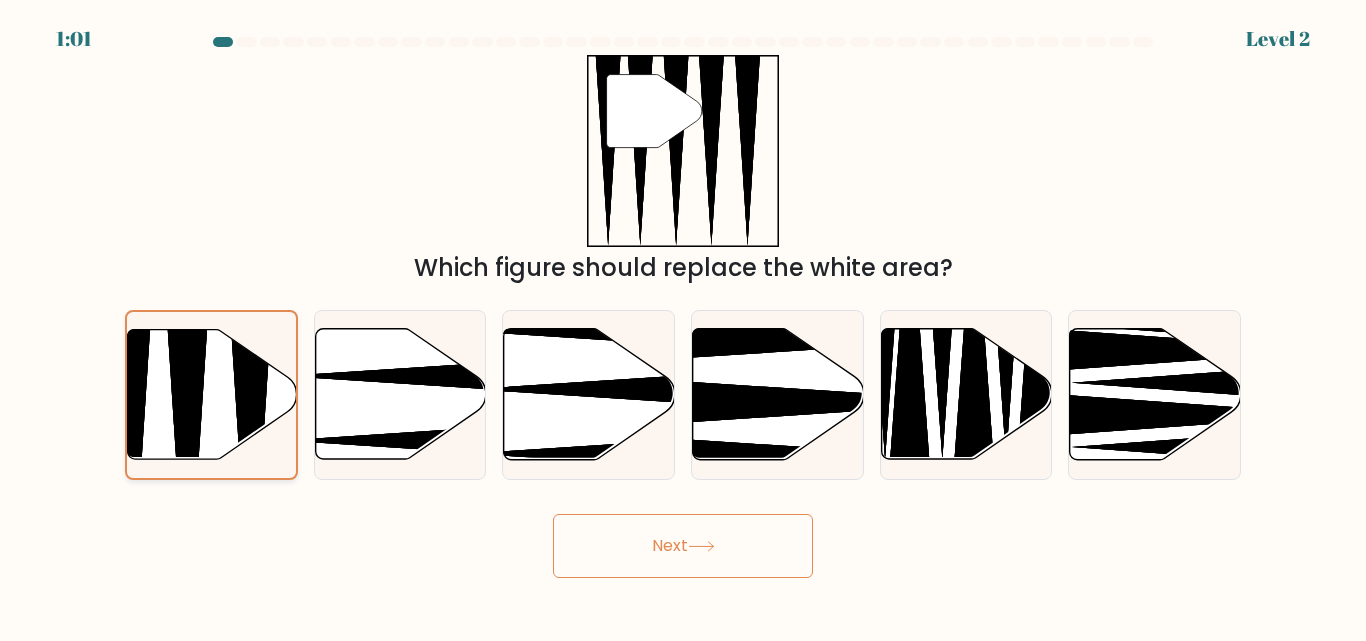 click at bounding box center [188, 464] 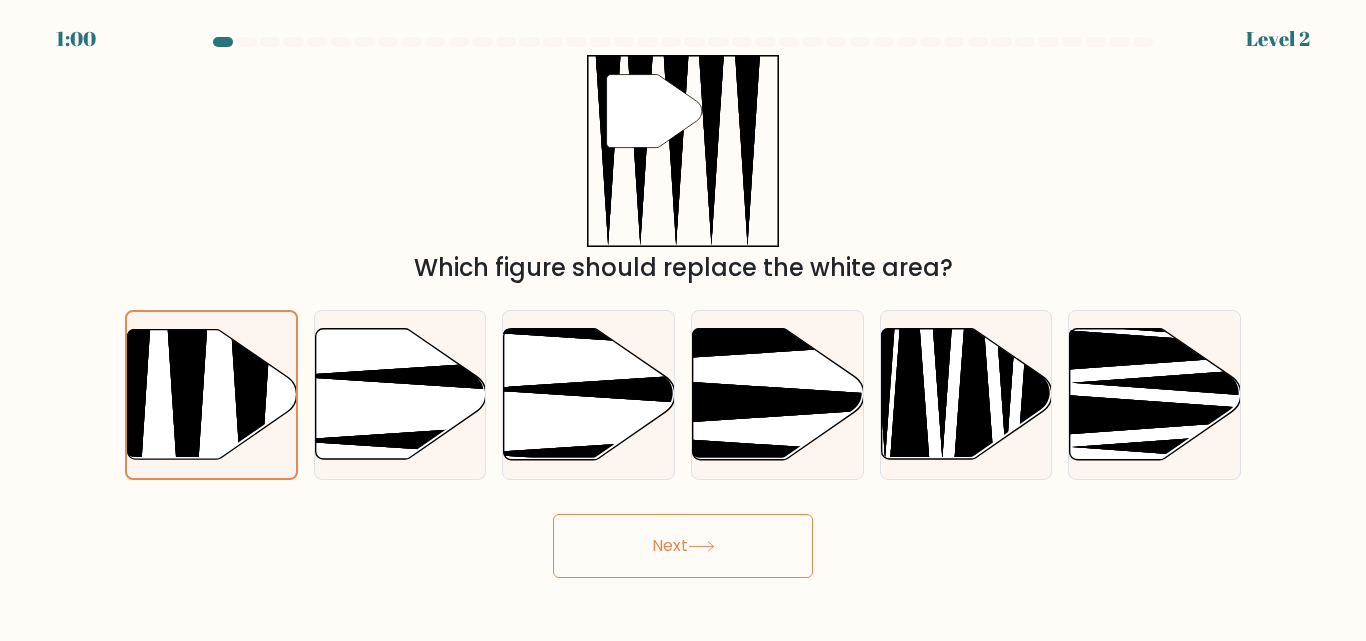 click on "Next" at bounding box center [683, 546] 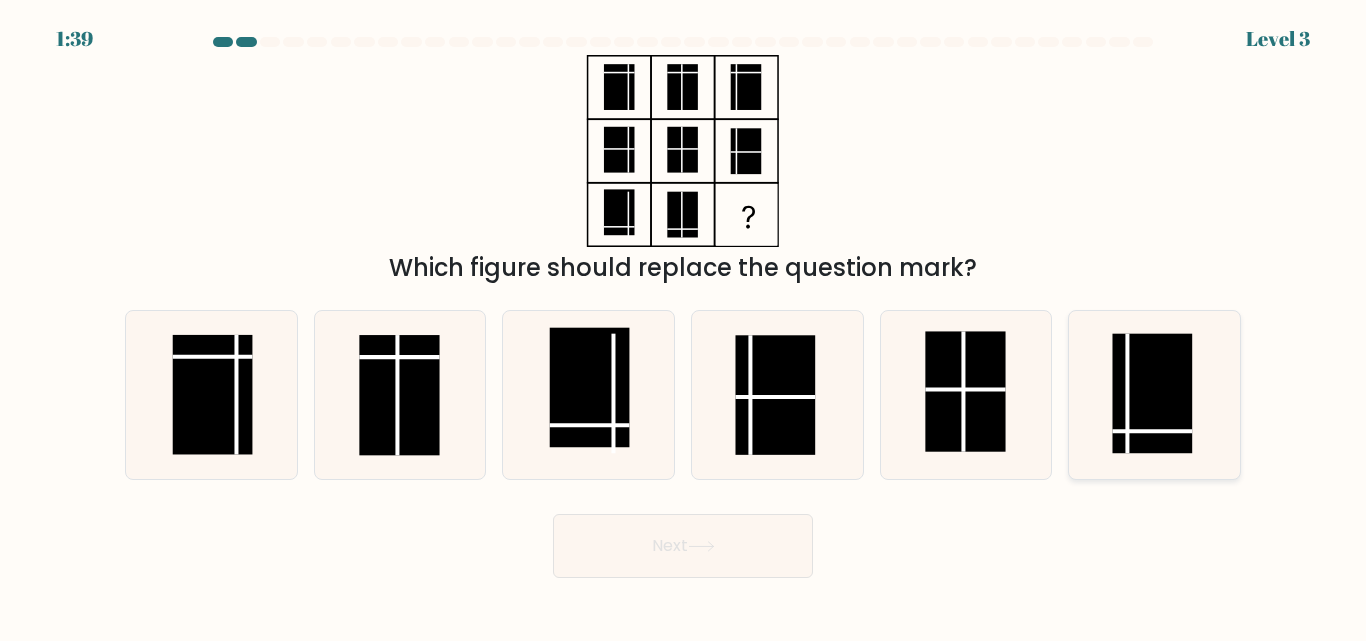 click at bounding box center [1153, 394] 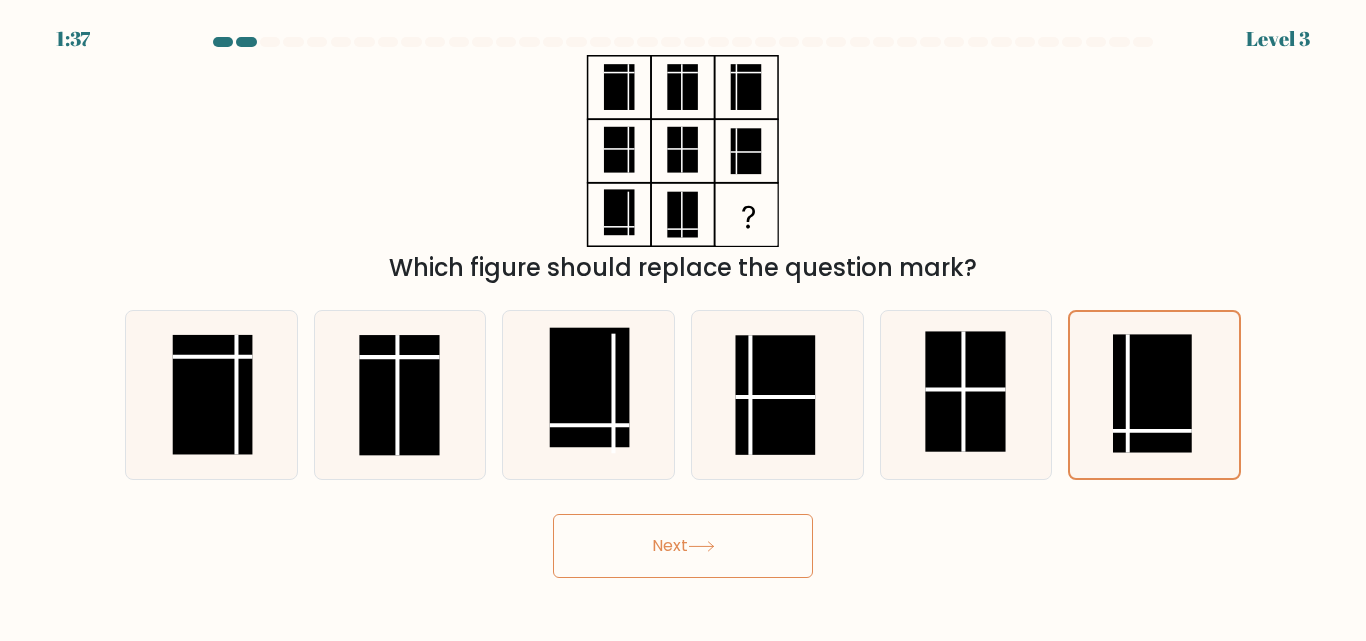 click on "Next" at bounding box center (683, 546) 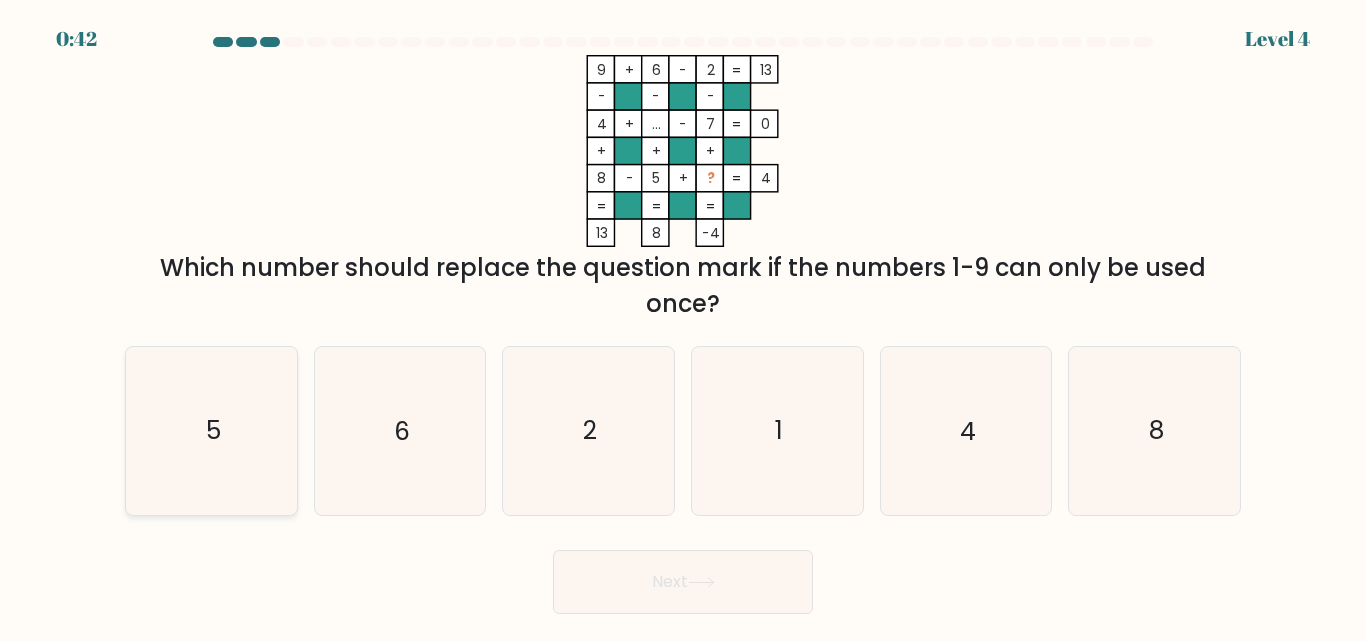 click on "5" at bounding box center (211, 430) 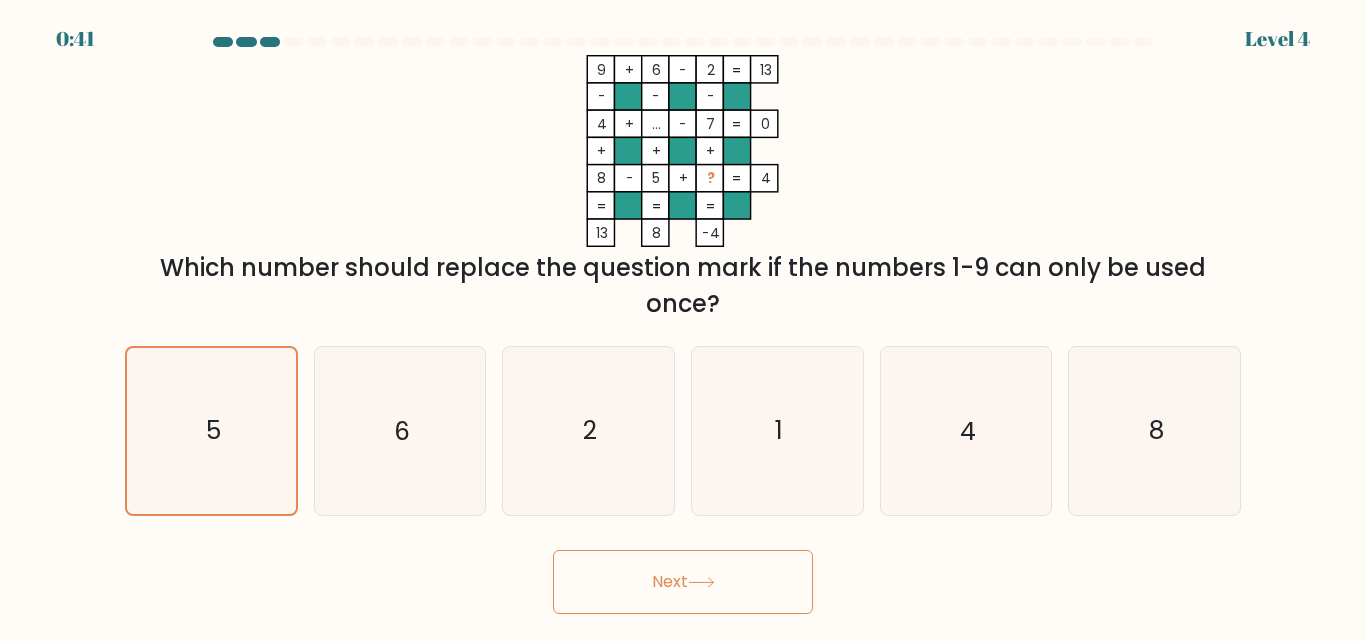 click on "Next" at bounding box center (683, 582) 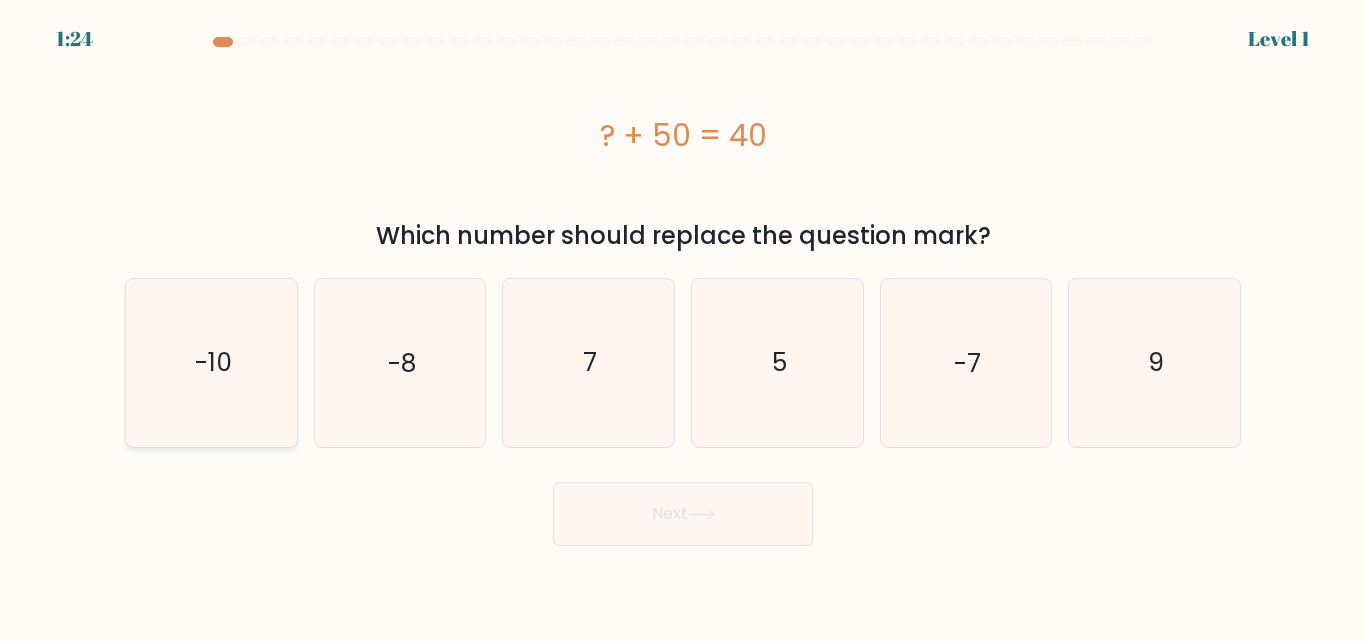 click on "-10" at bounding box center [211, 362] 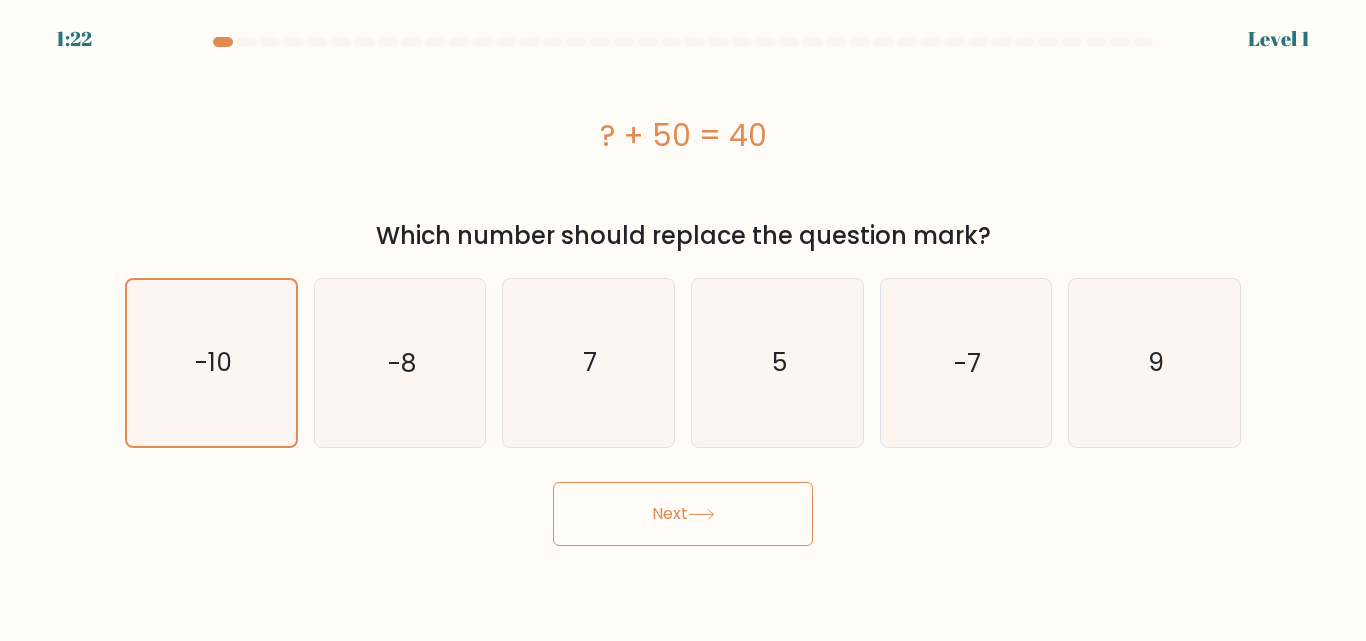 click on "Next" at bounding box center (683, 514) 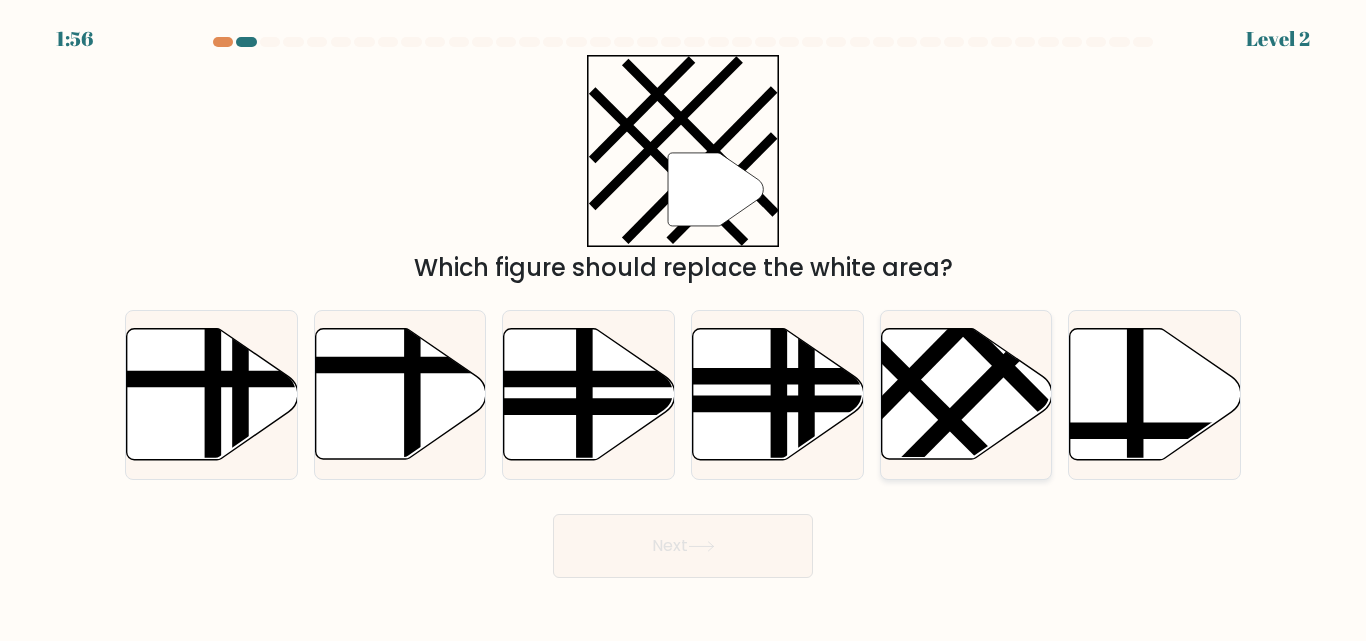 click at bounding box center [977, 392] 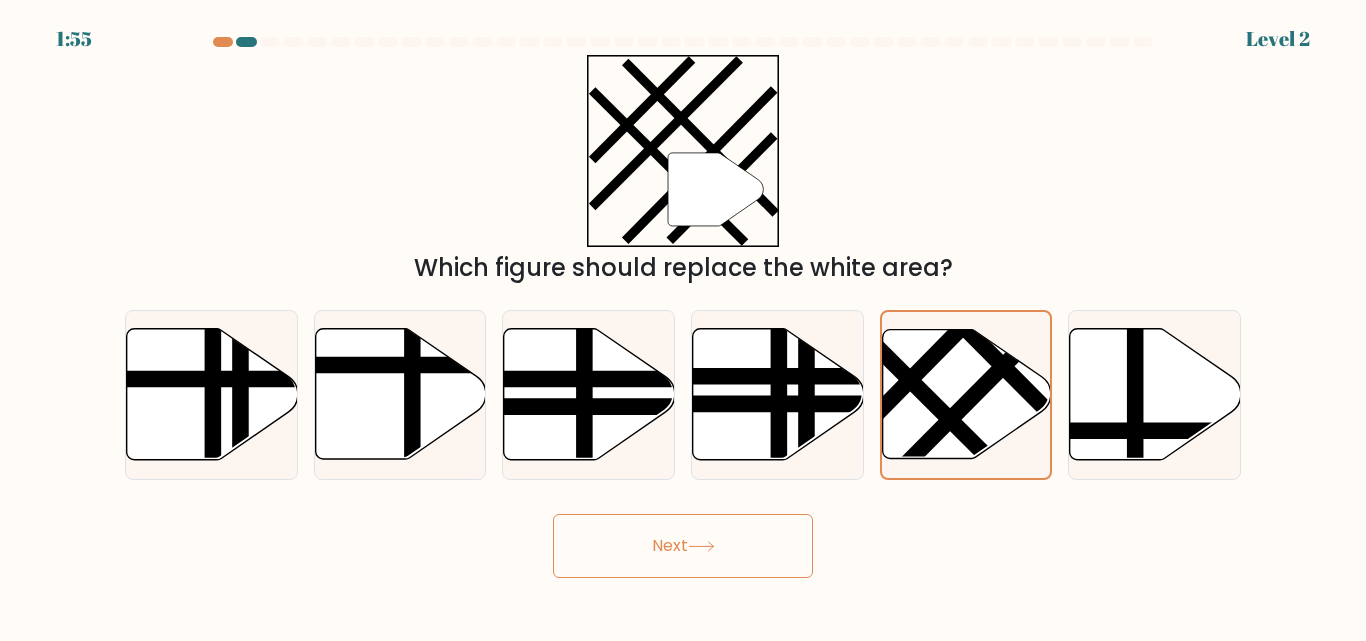 click on "Next" at bounding box center [683, 546] 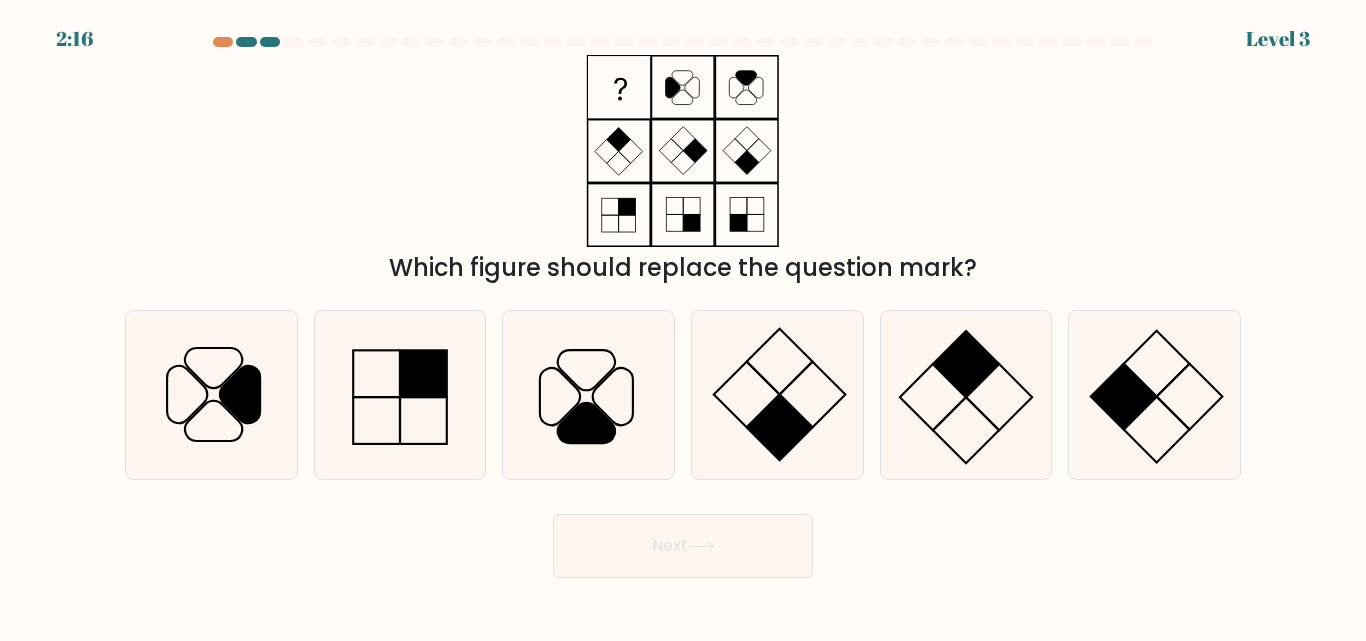 drag, startPoint x: 586, startPoint y: 416, endPoint x: 599, endPoint y: 484, distance: 69.2315 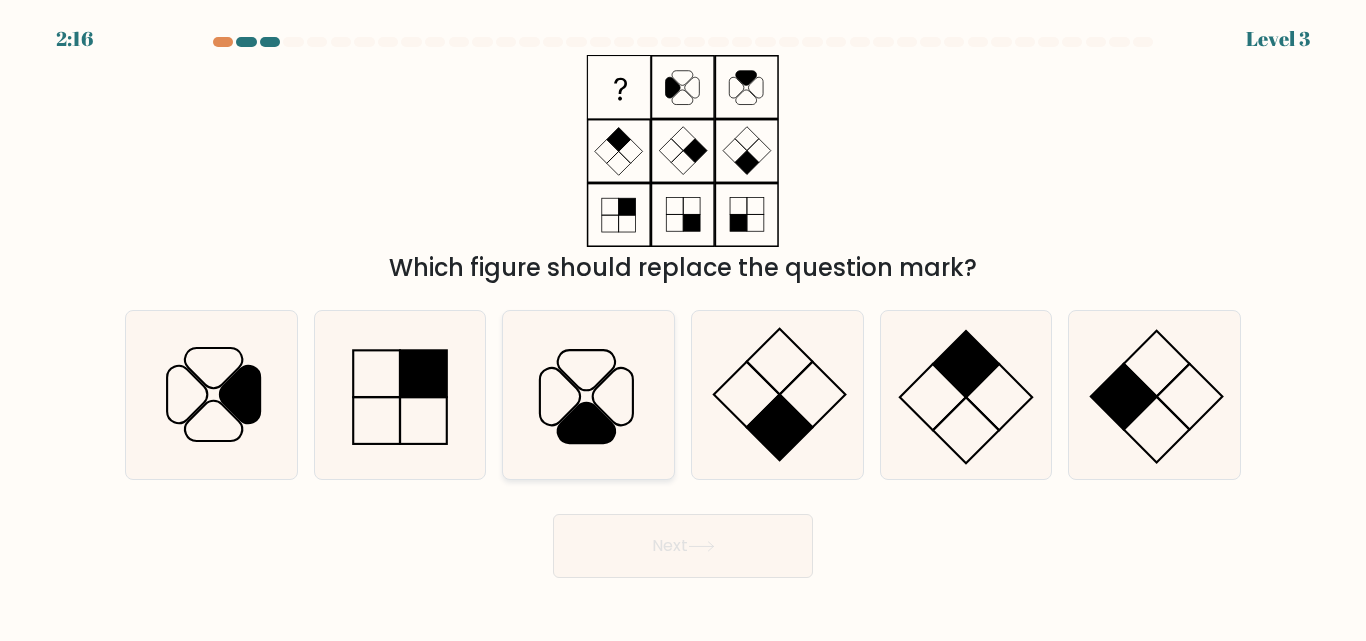 click at bounding box center (586, 424) 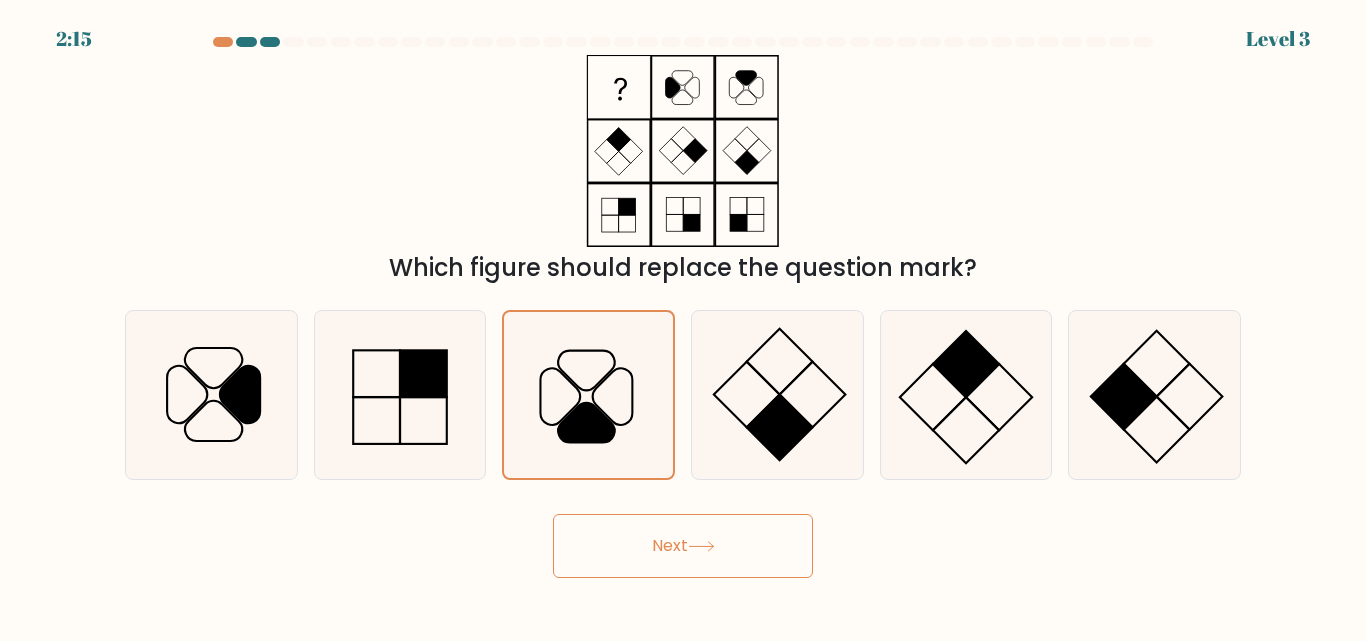 click on "Next" at bounding box center (683, 546) 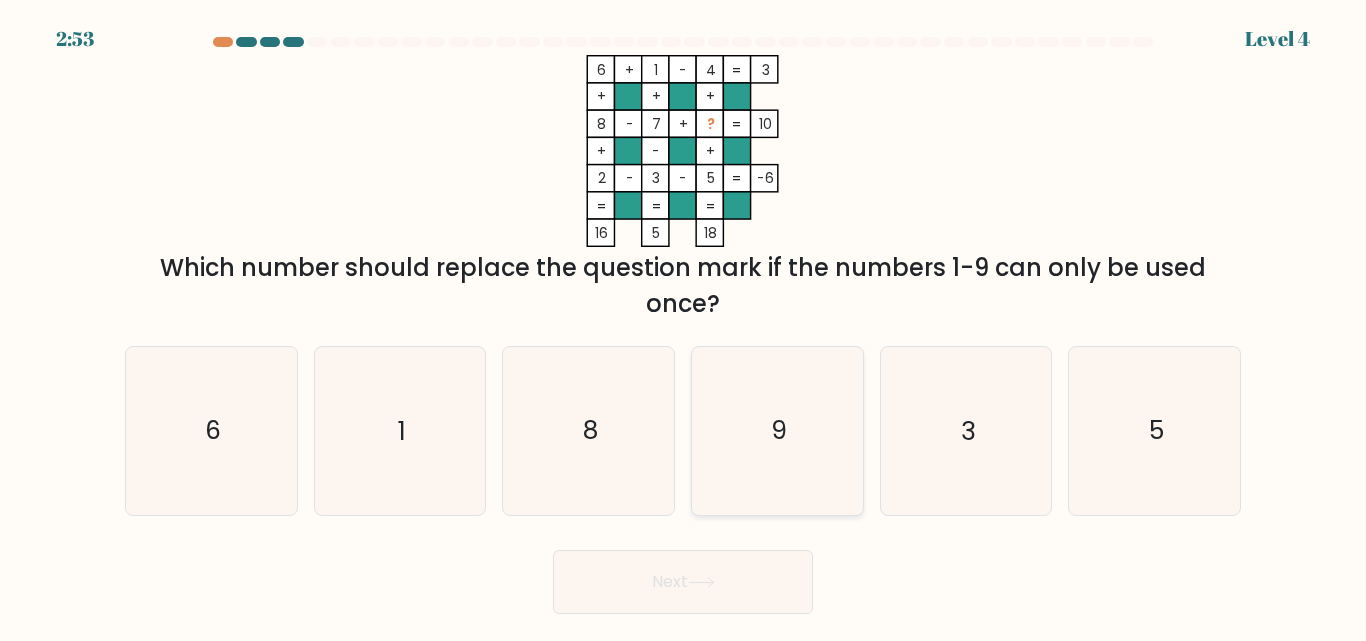 click on "9" at bounding box center [777, 430] 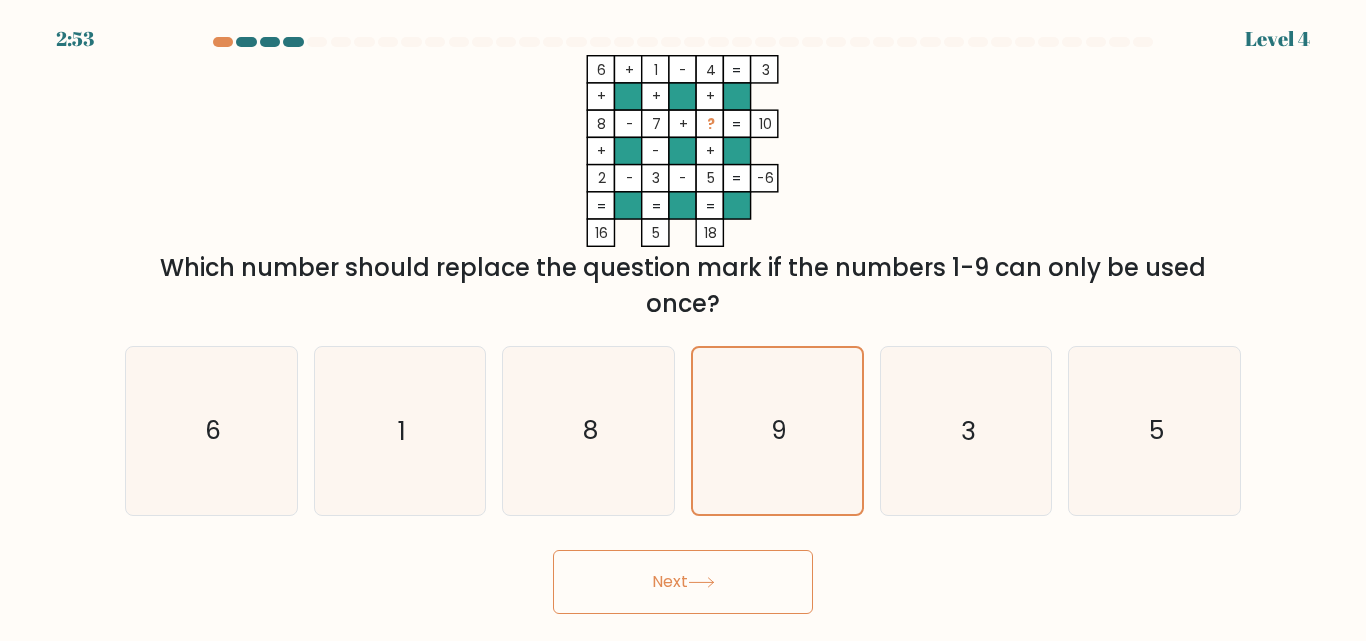 click on "Next" at bounding box center [683, 582] 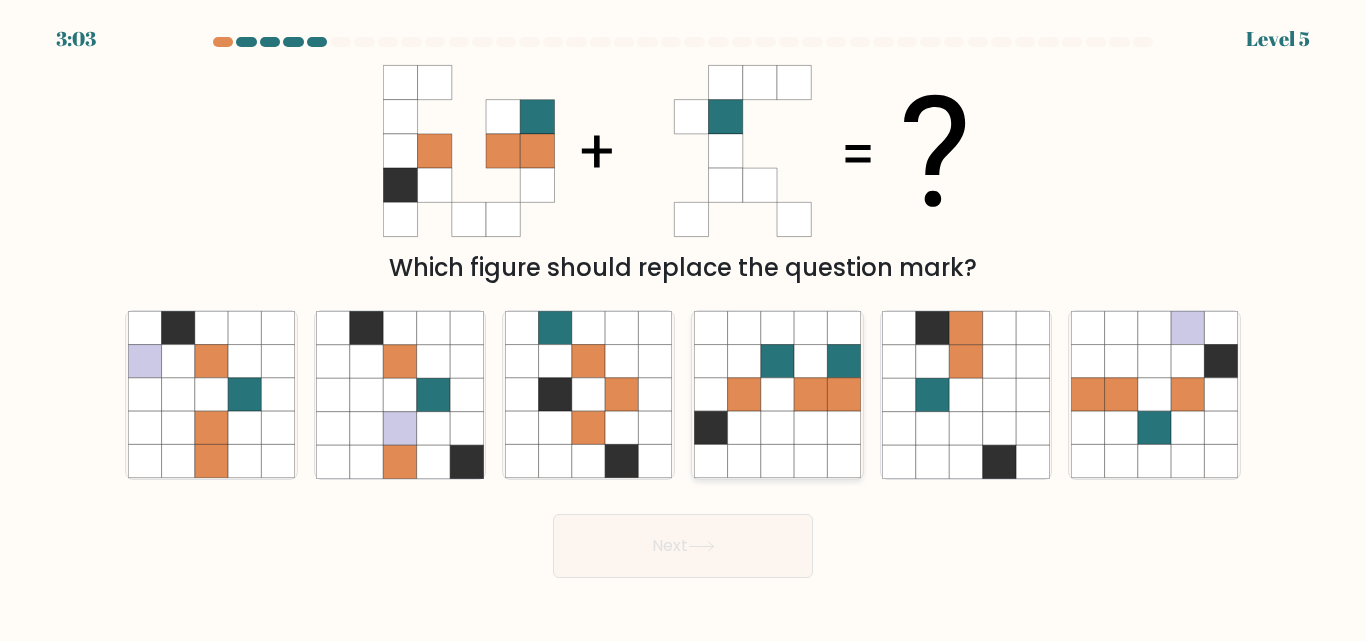 click at bounding box center [810, 428] 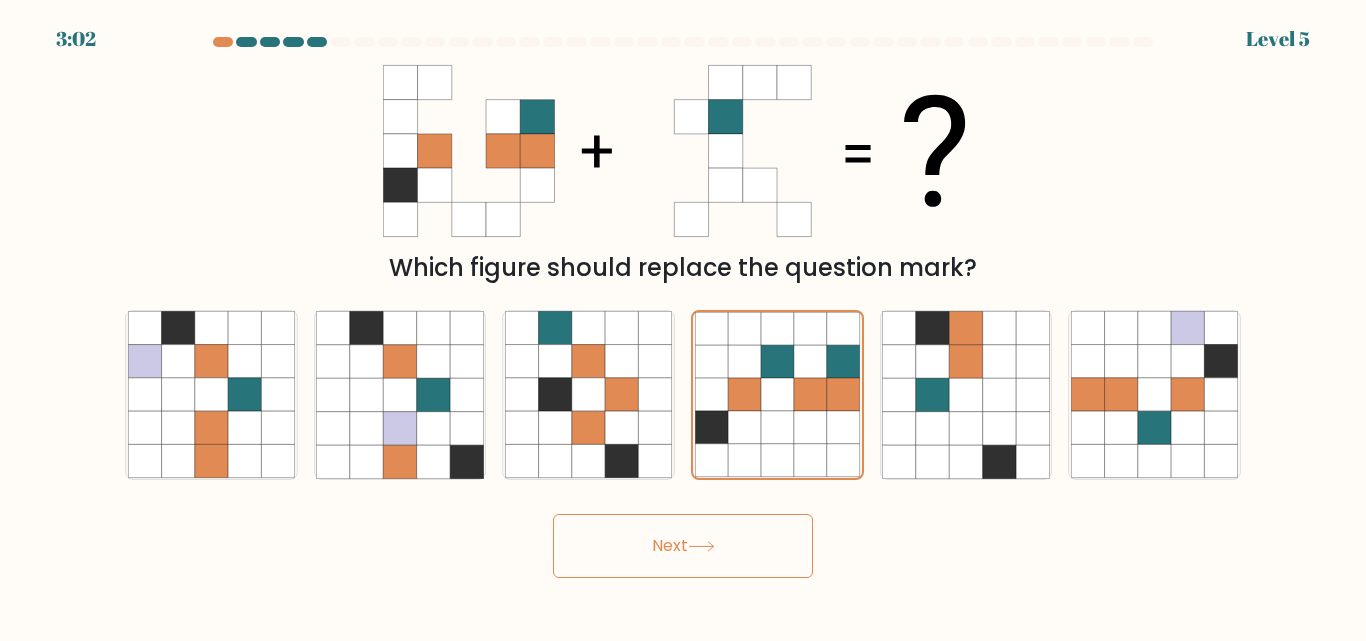 click on "Next" at bounding box center (683, 546) 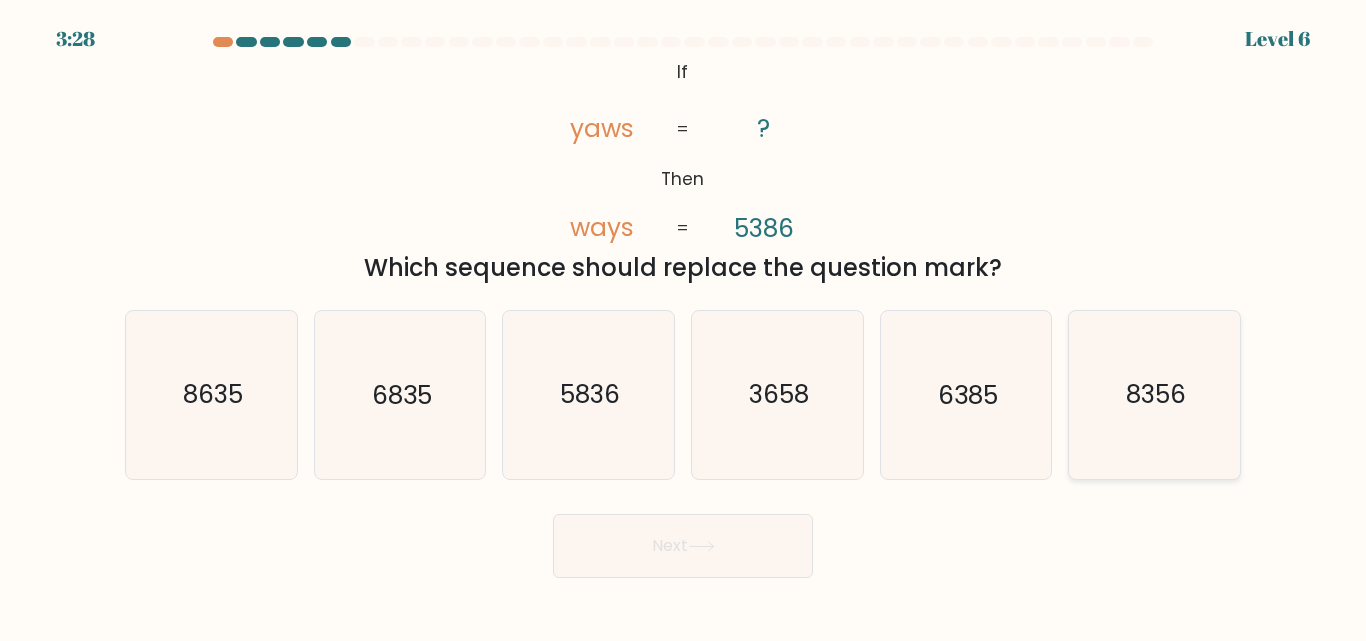 click on "8356" at bounding box center [1154, 394] 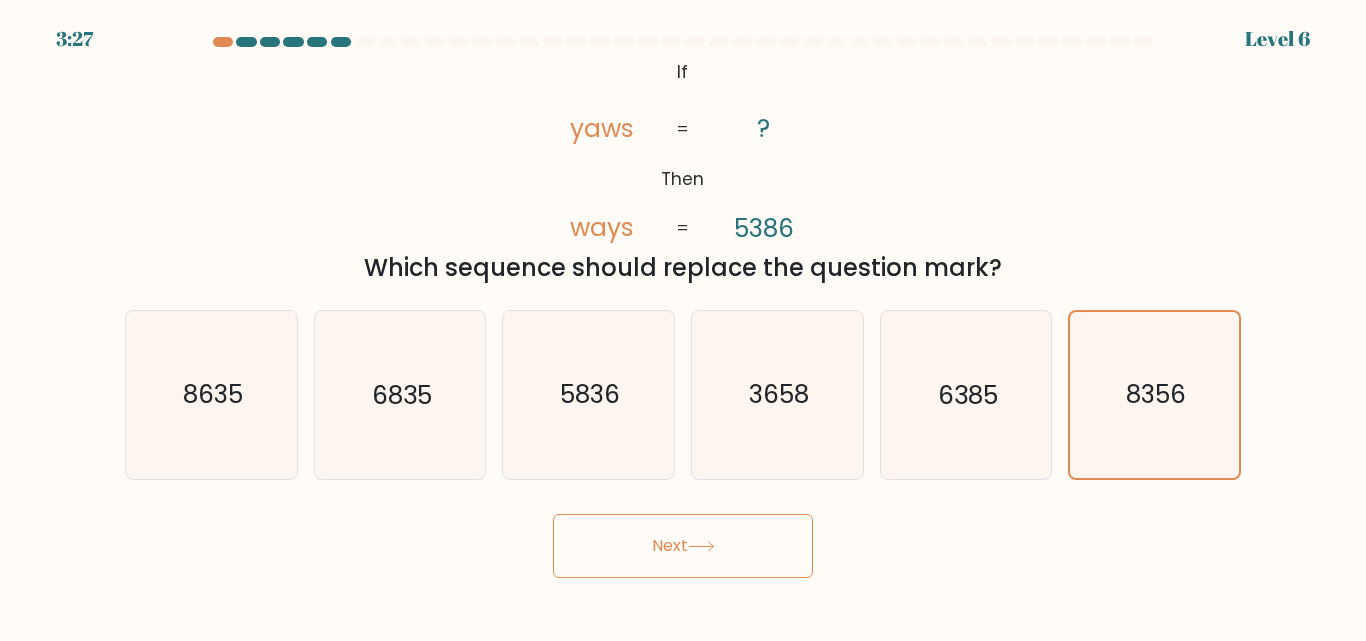 click on "Next" at bounding box center [683, 546] 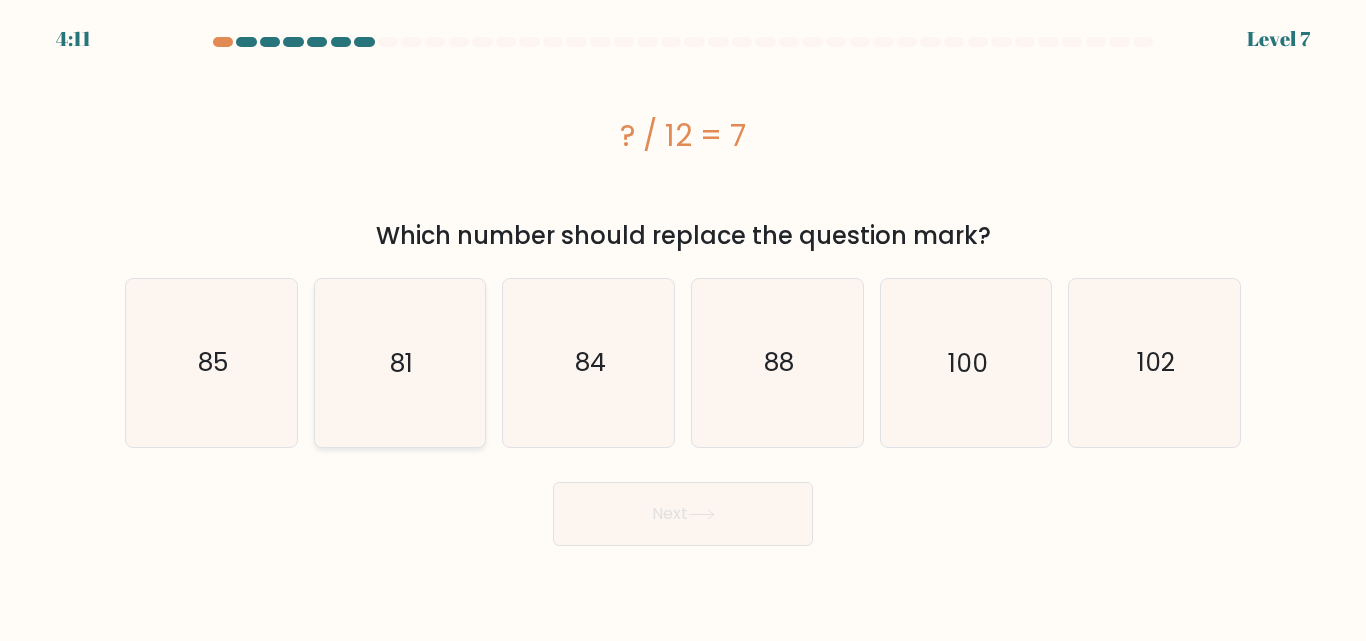 drag, startPoint x: 688, startPoint y: 545, endPoint x: 451, endPoint y: 395, distance: 280.47995 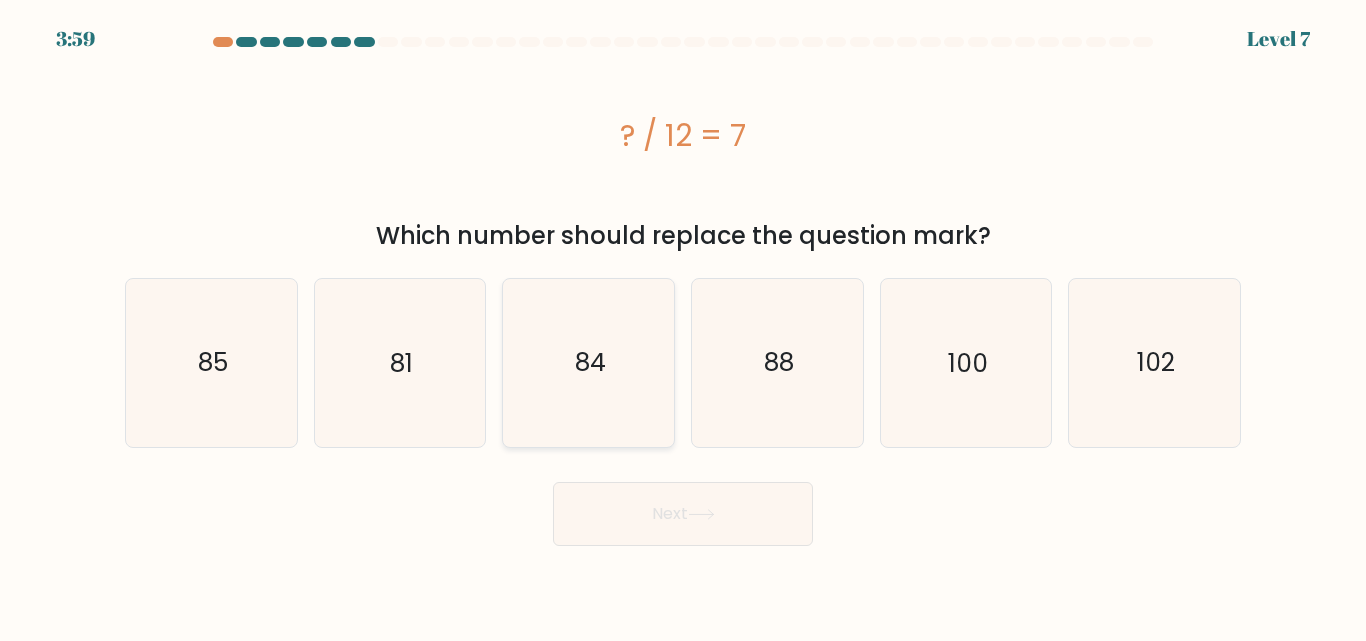 click on "84" at bounding box center [588, 362] 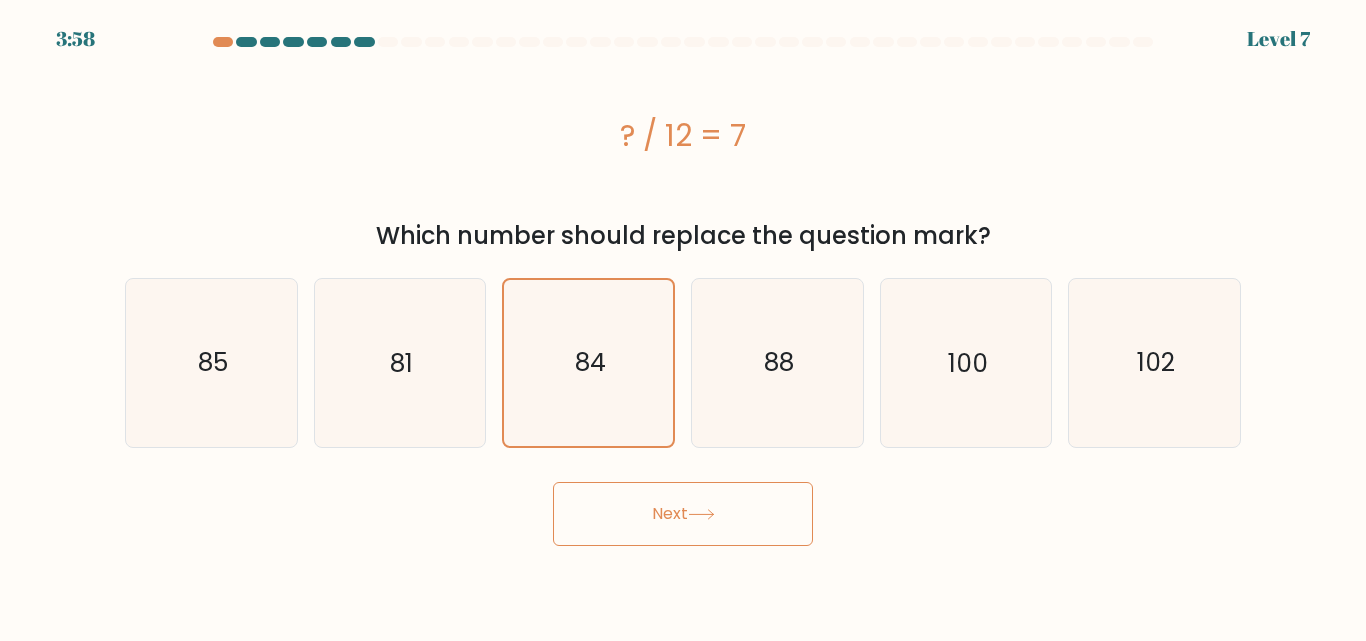 click on "Next" at bounding box center [683, 514] 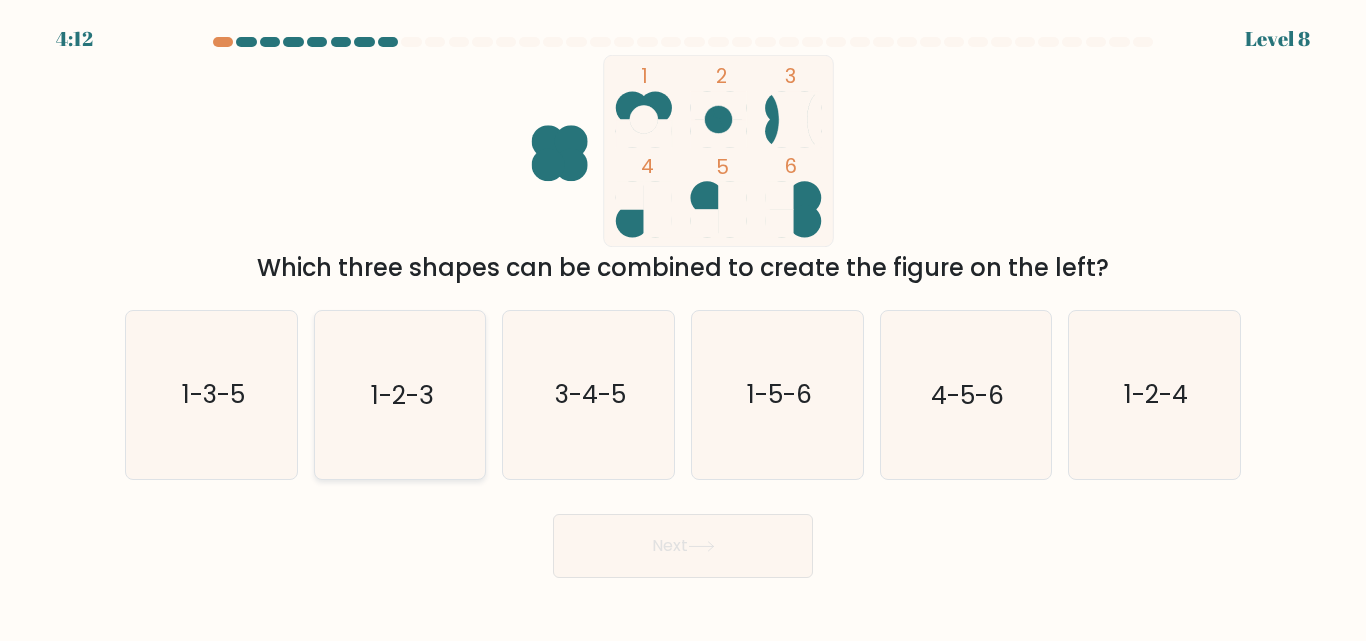 click on "1-2-3" at bounding box center [402, 395] 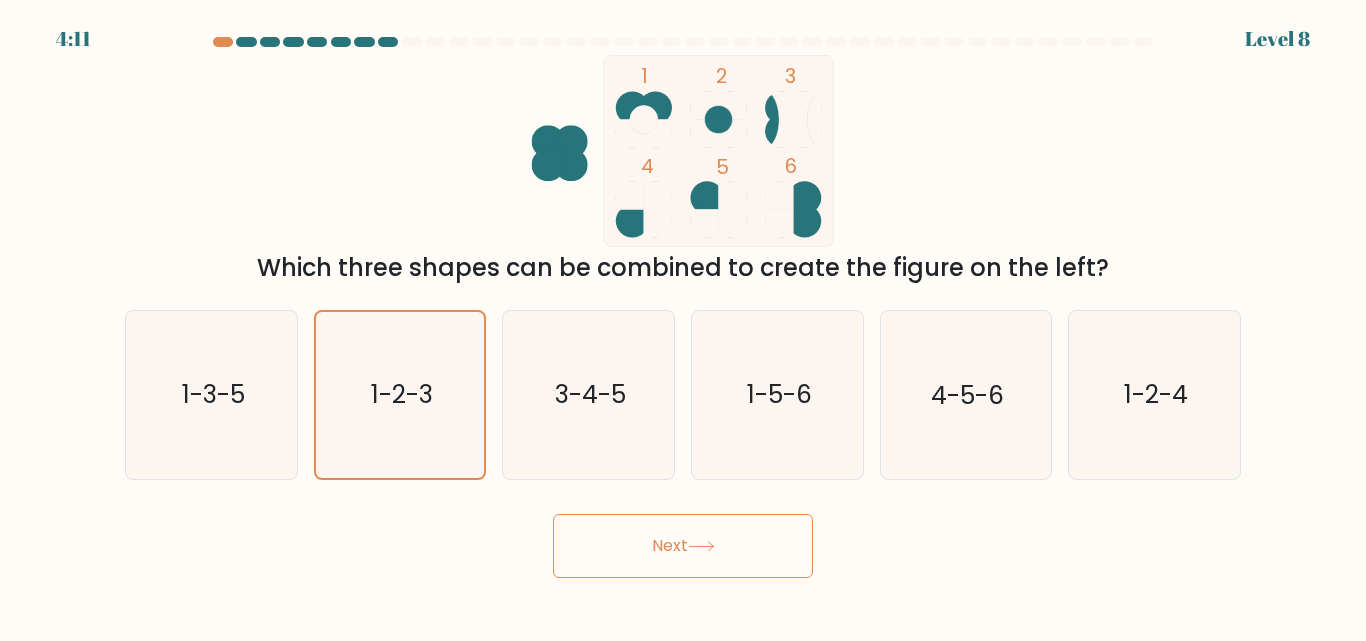 click at bounding box center [701, 546] 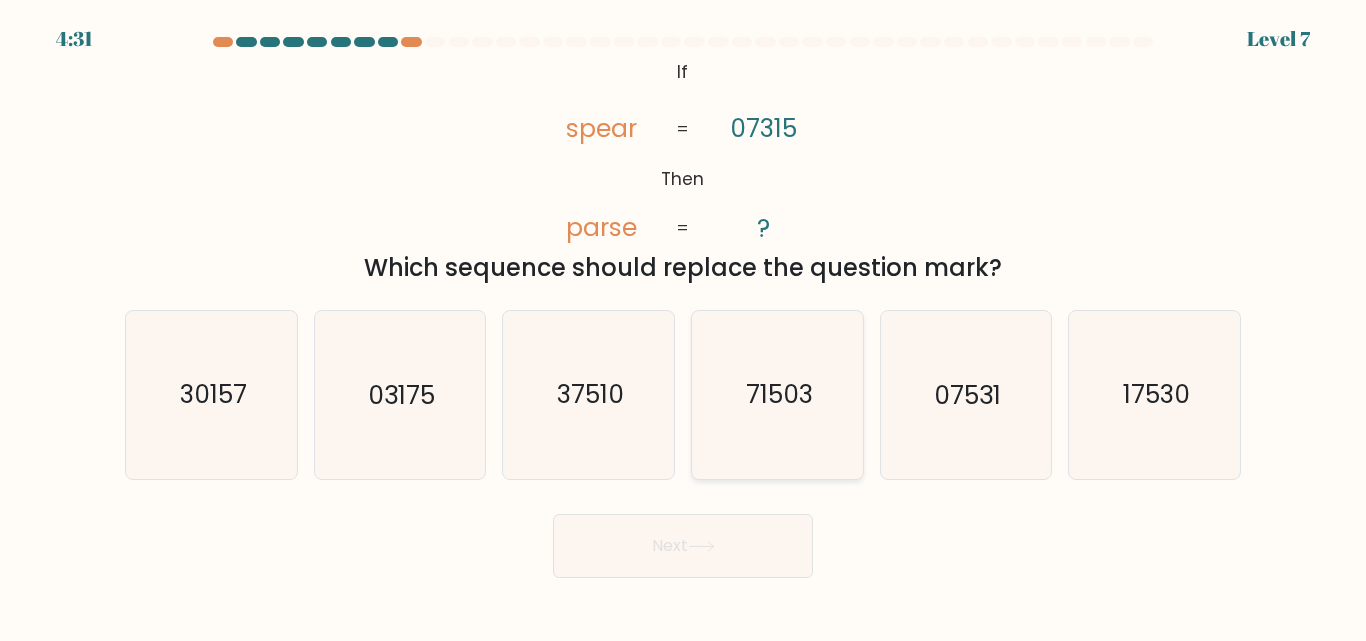 click on "71503" at bounding box center [777, 394] 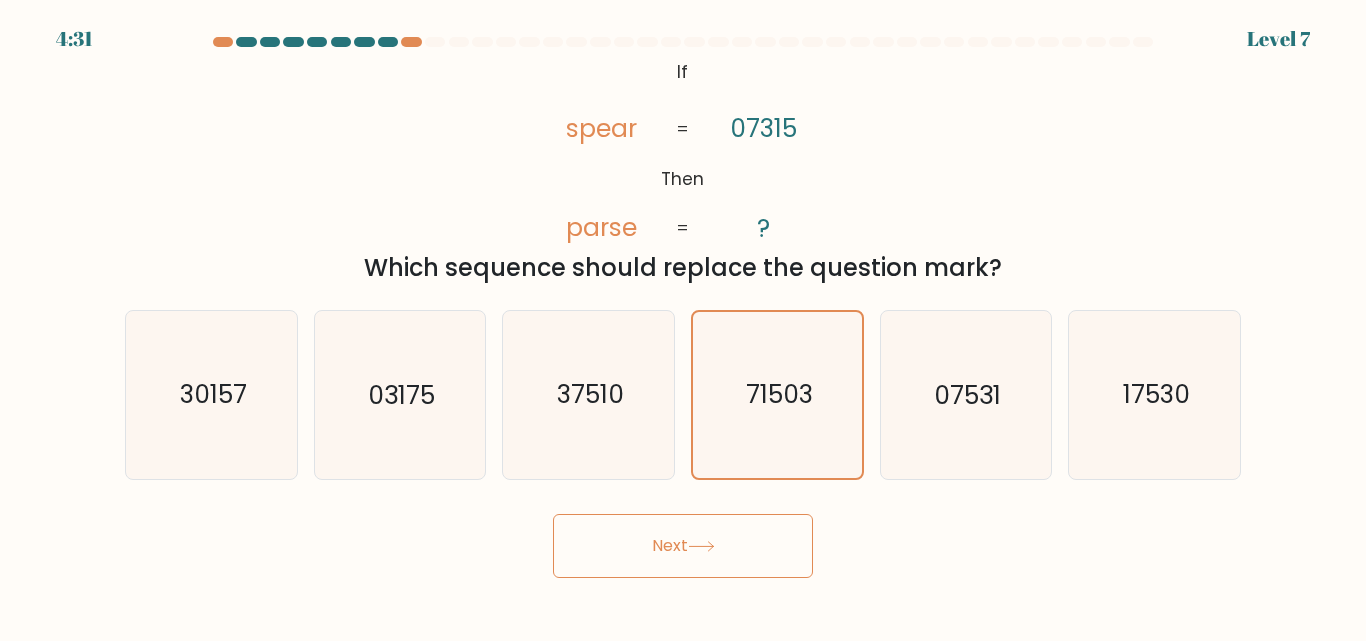 click at bounding box center [701, 546] 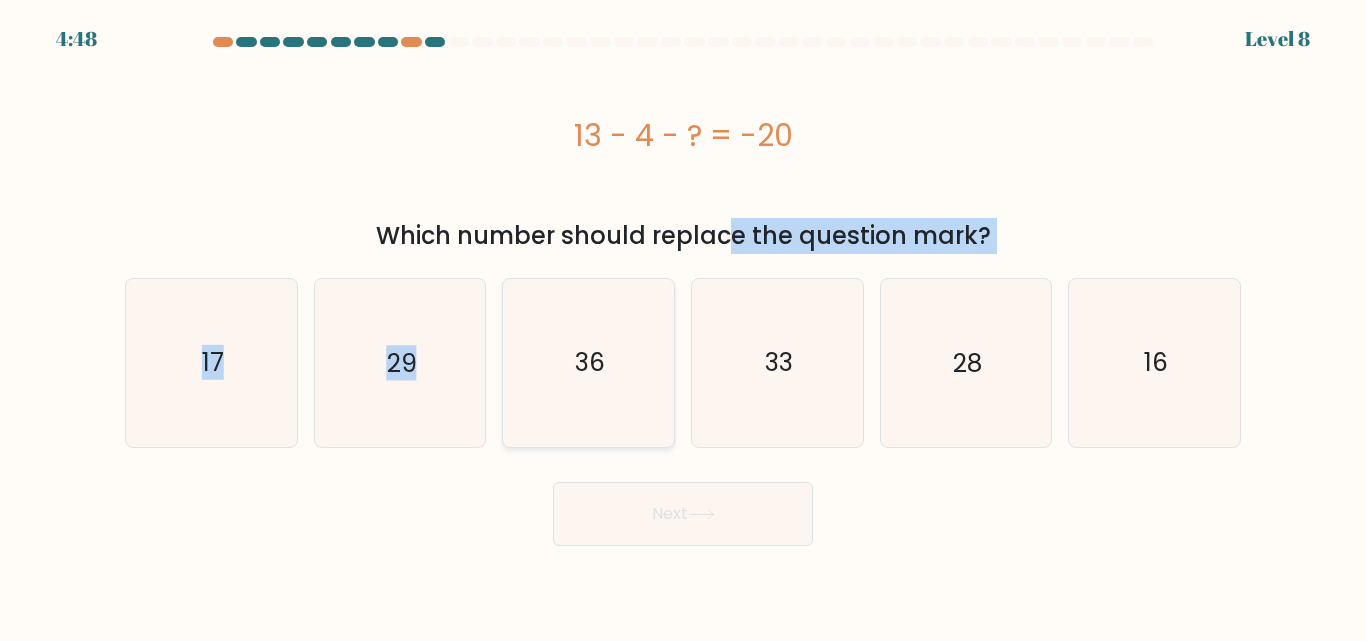 click on "a." at bounding box center [683, 291] 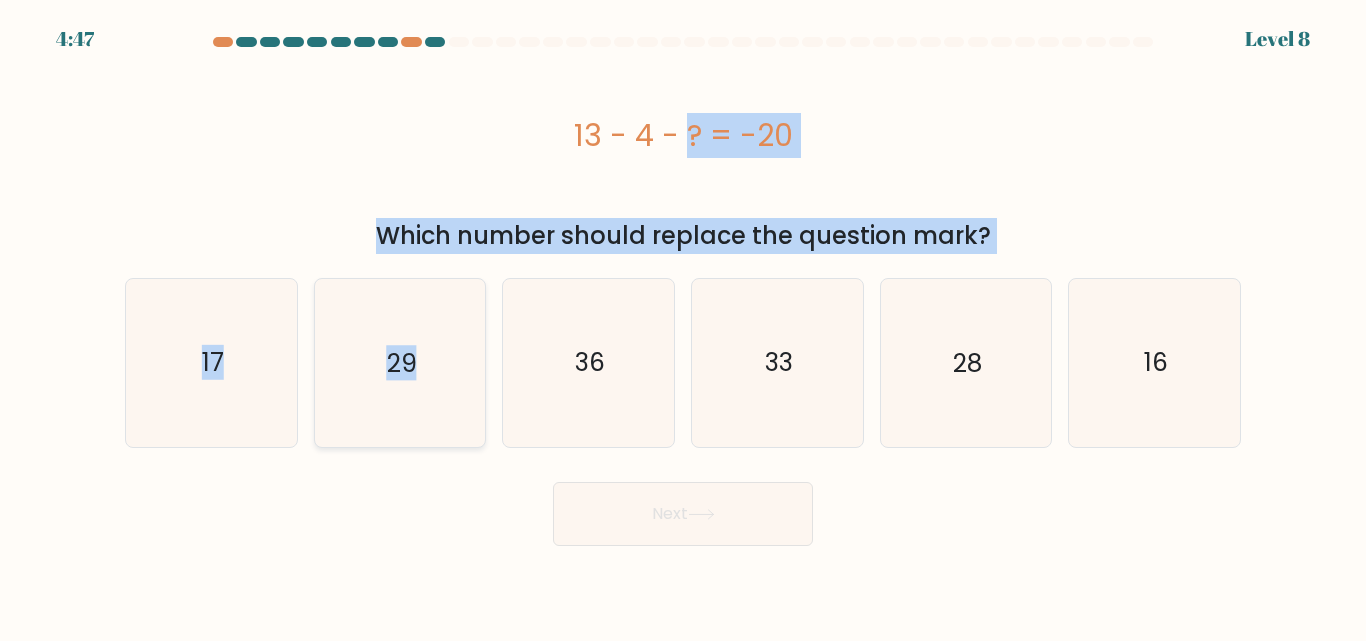 drag, startPoint x: 444, startPoint y: 189, endPoint x: 517, endPoint y: 195, distance: 73.24616 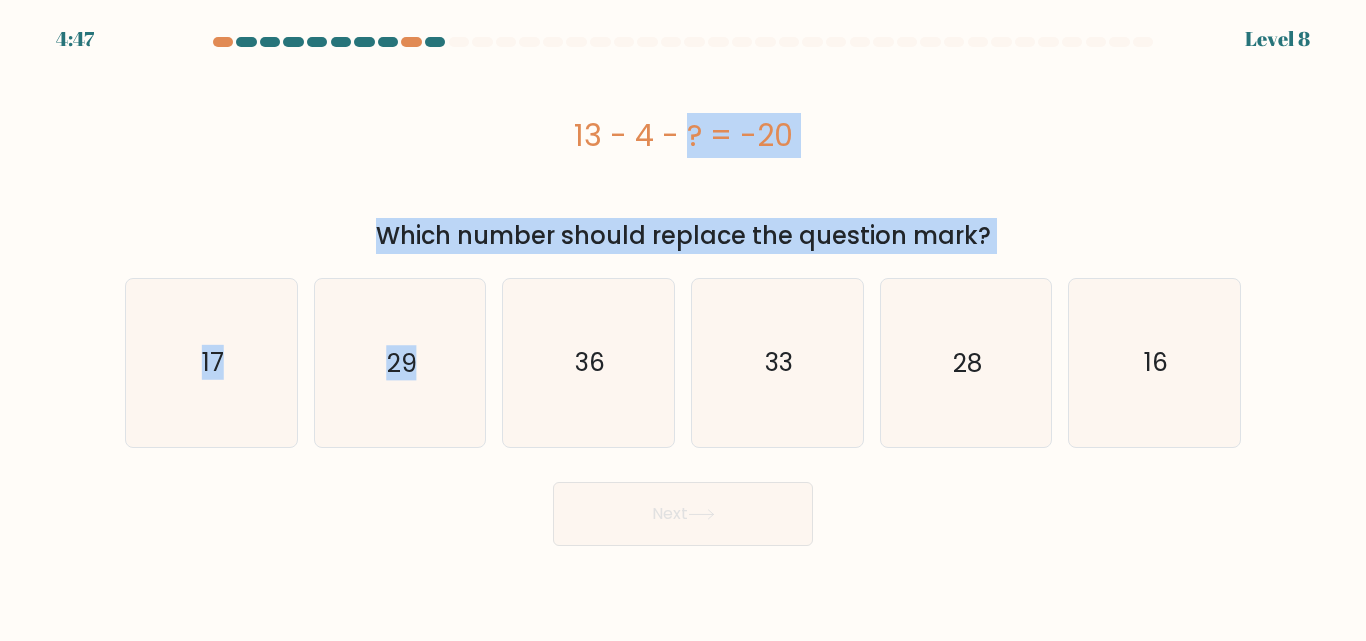 click on "a." at bounding box center (683, 291) 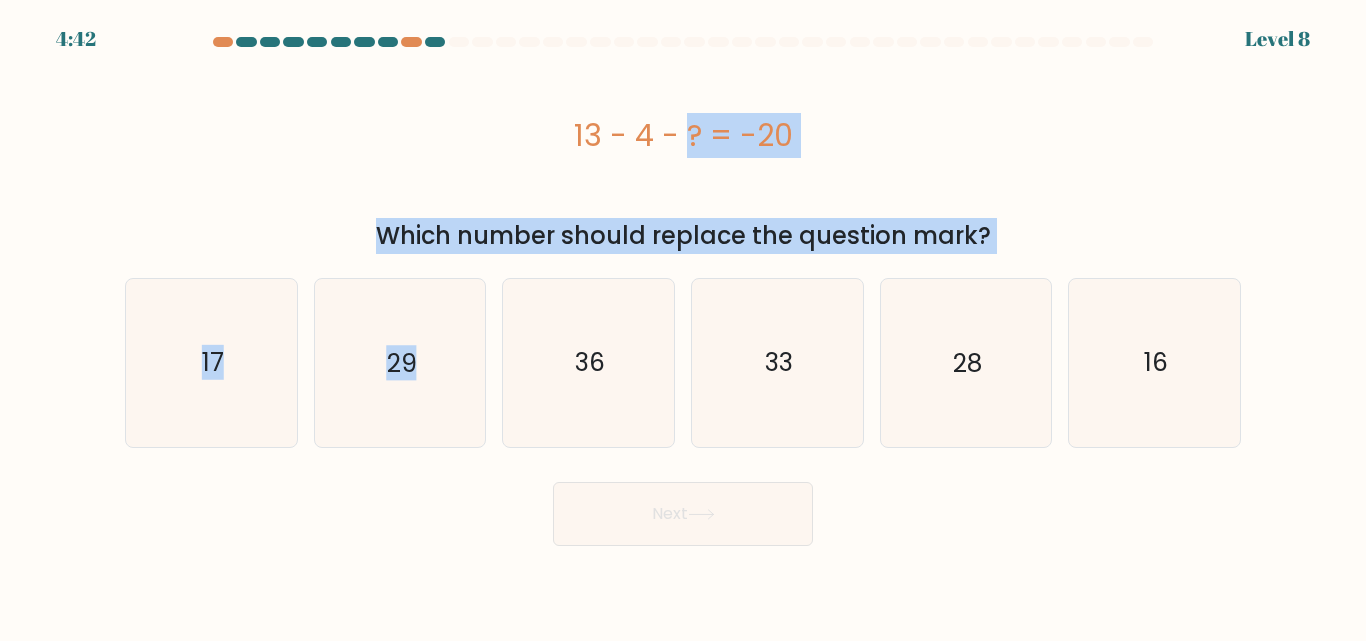 click on "13 - 4 - ? = -20" at bounding box center (683, 135) 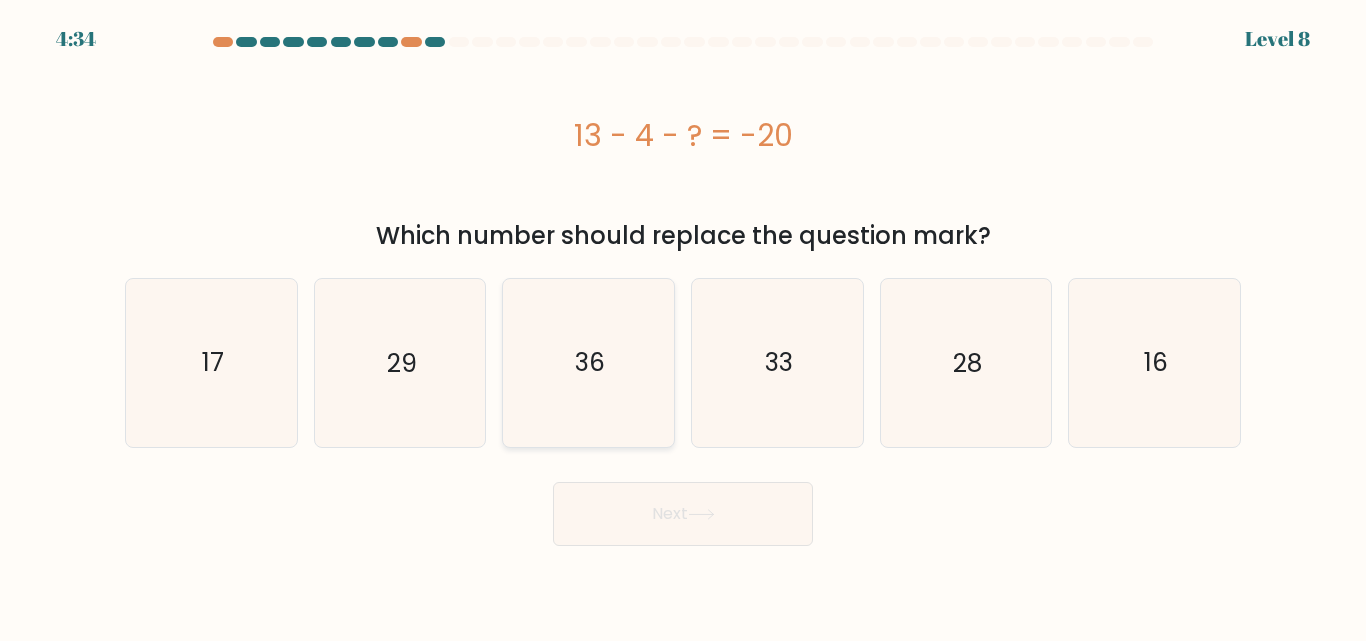 click on "36" at bounding box center (588, 362) 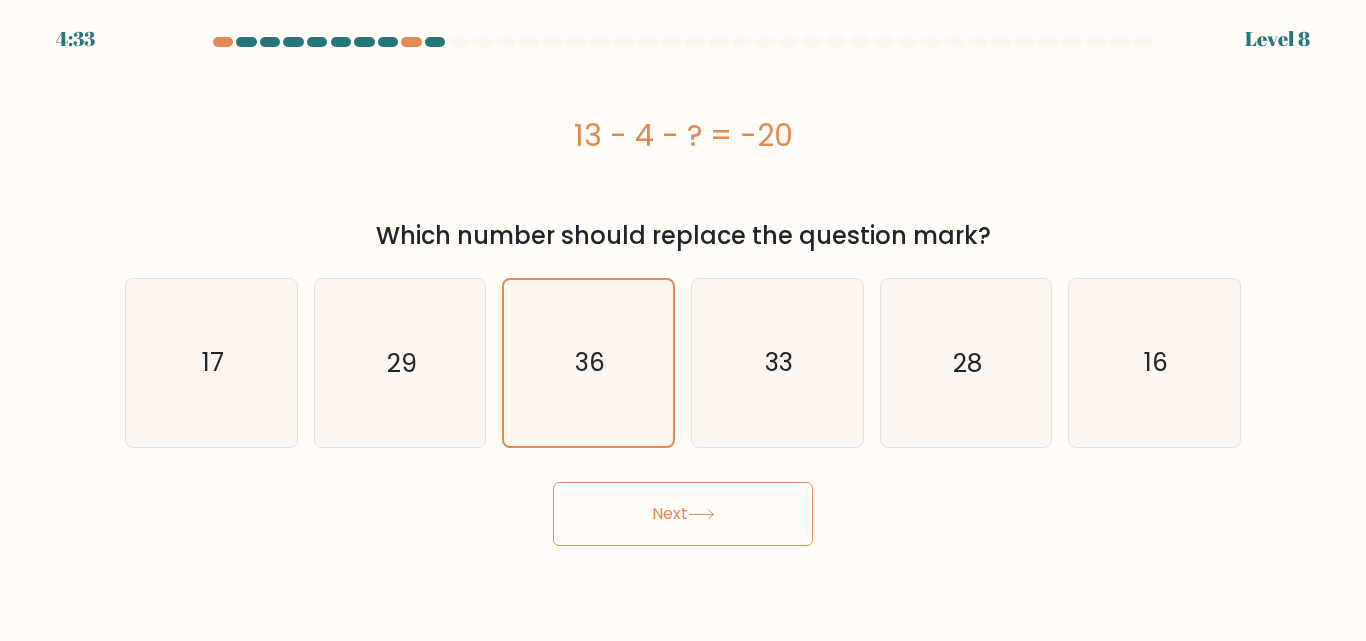 click on "Next" at bounding box center [683, 514] 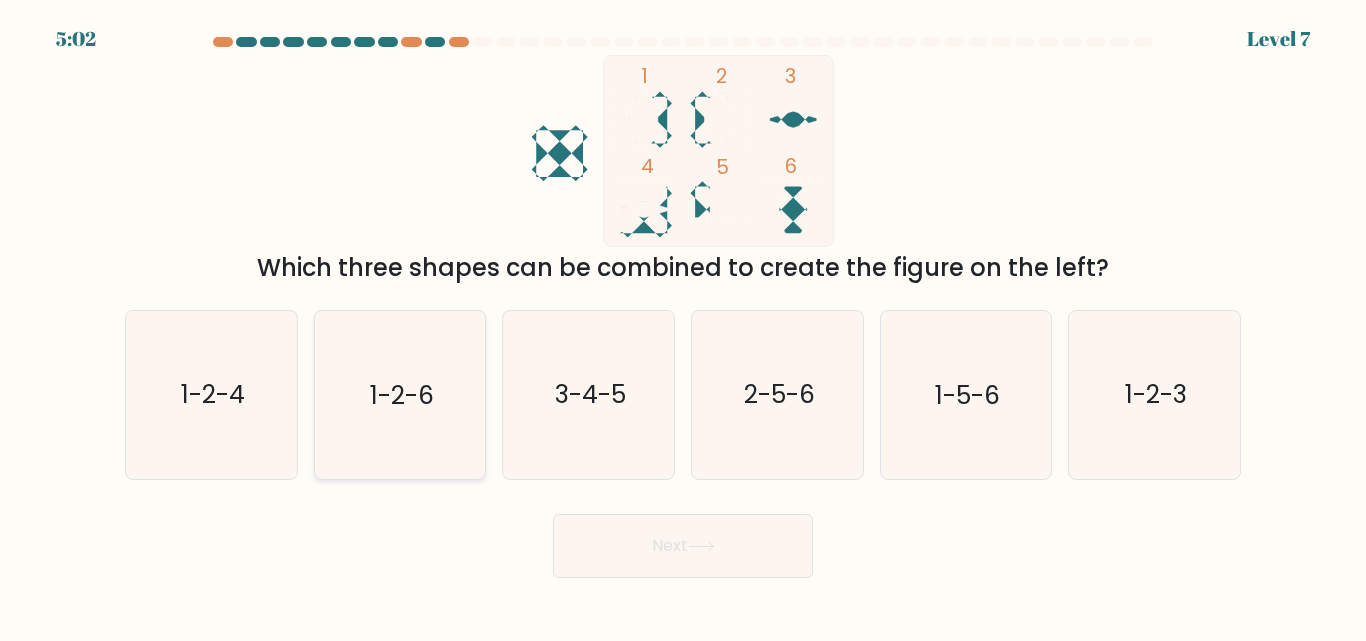 click on "1-2-6" at bounding box center (399, 394) 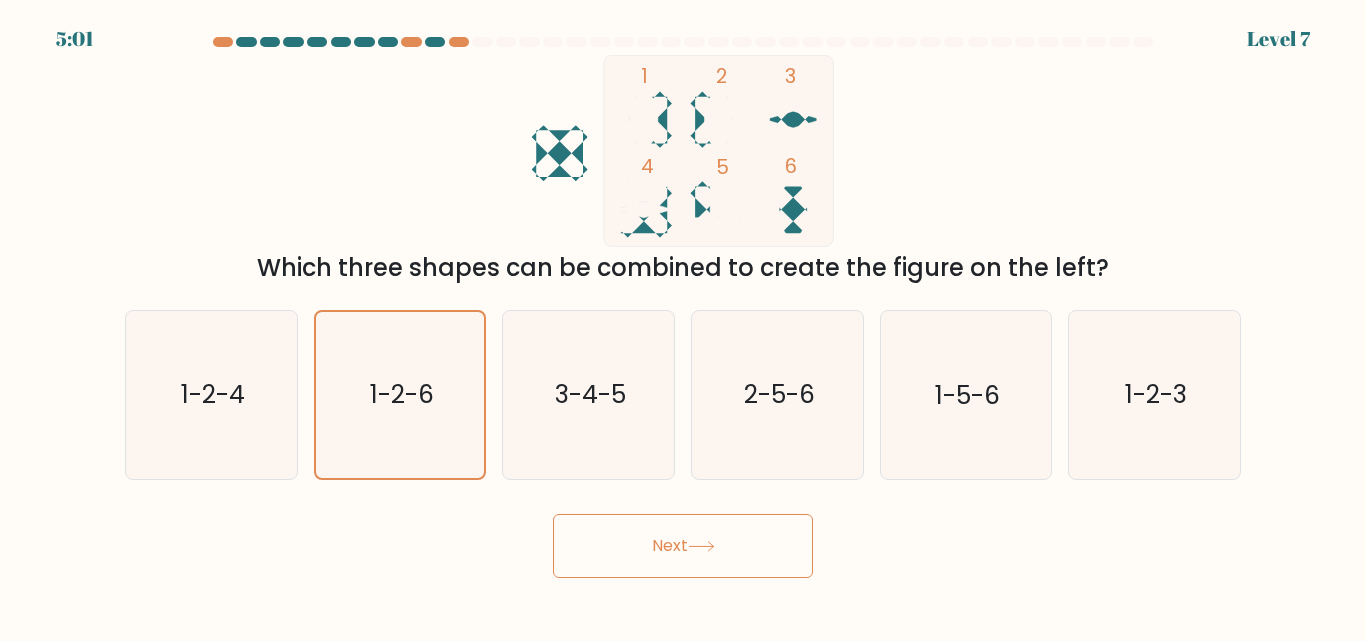 click on "Next" at bounding box center [683, 546] 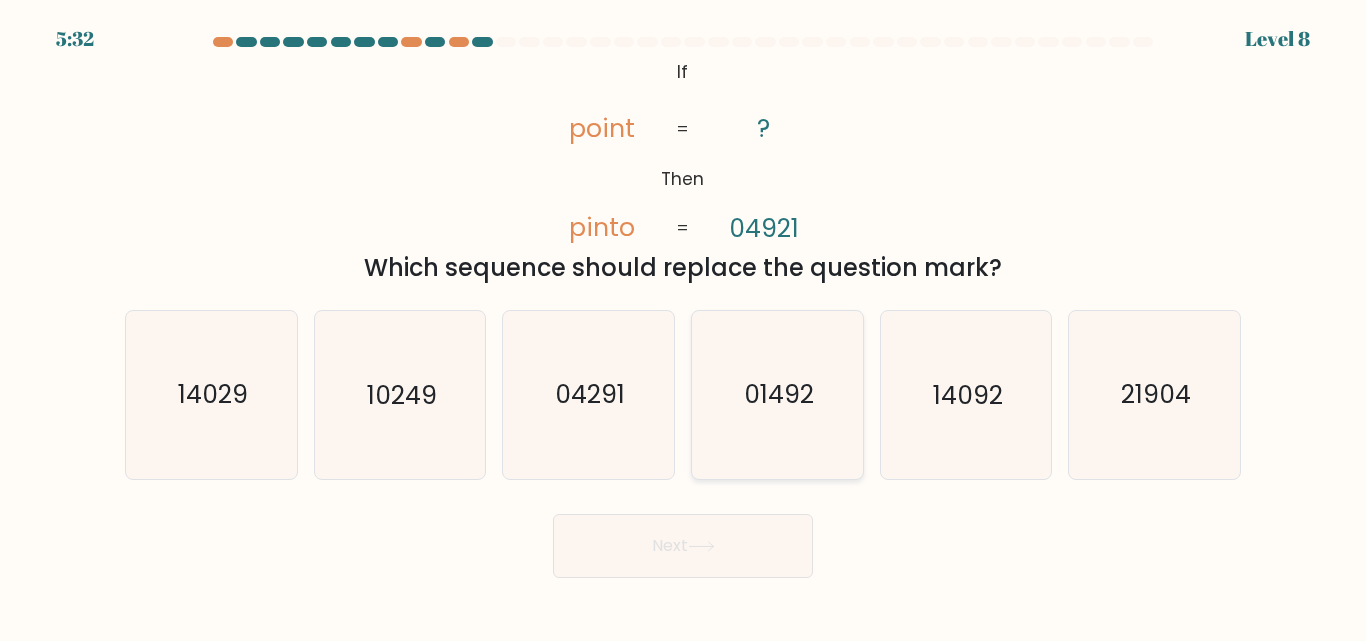 click on "01492" at bounding box center [777, 394] 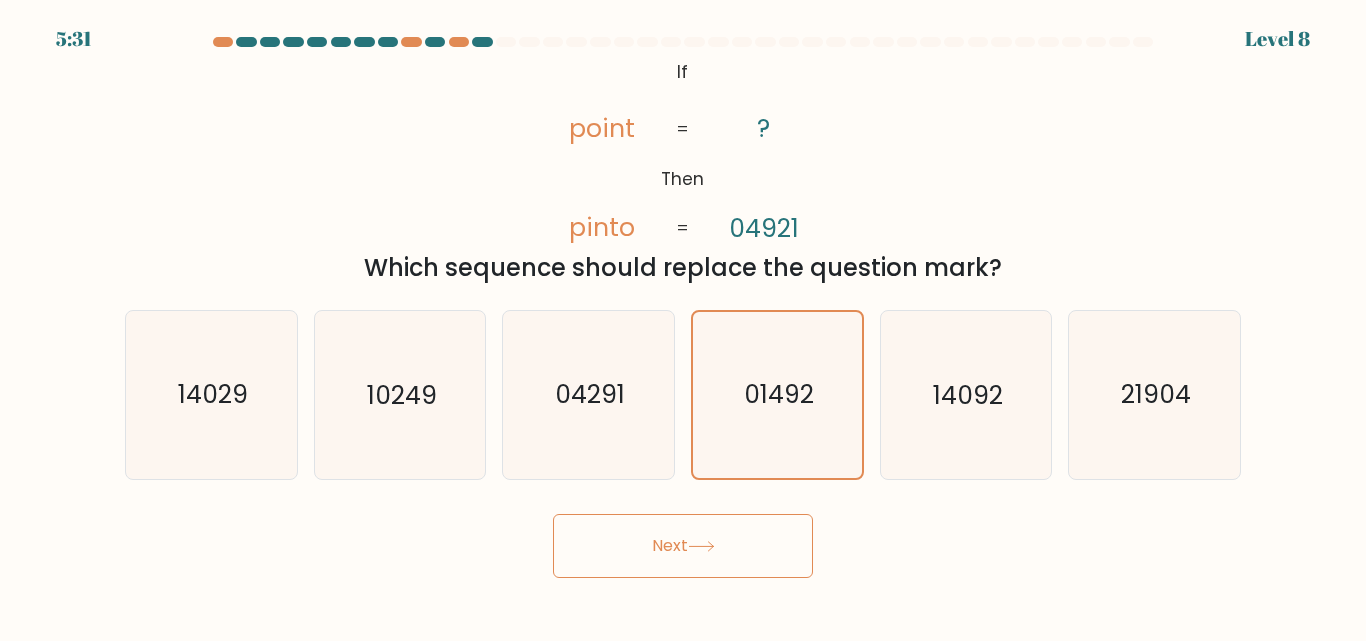 click on "Next" at bounding box center (683, 546) 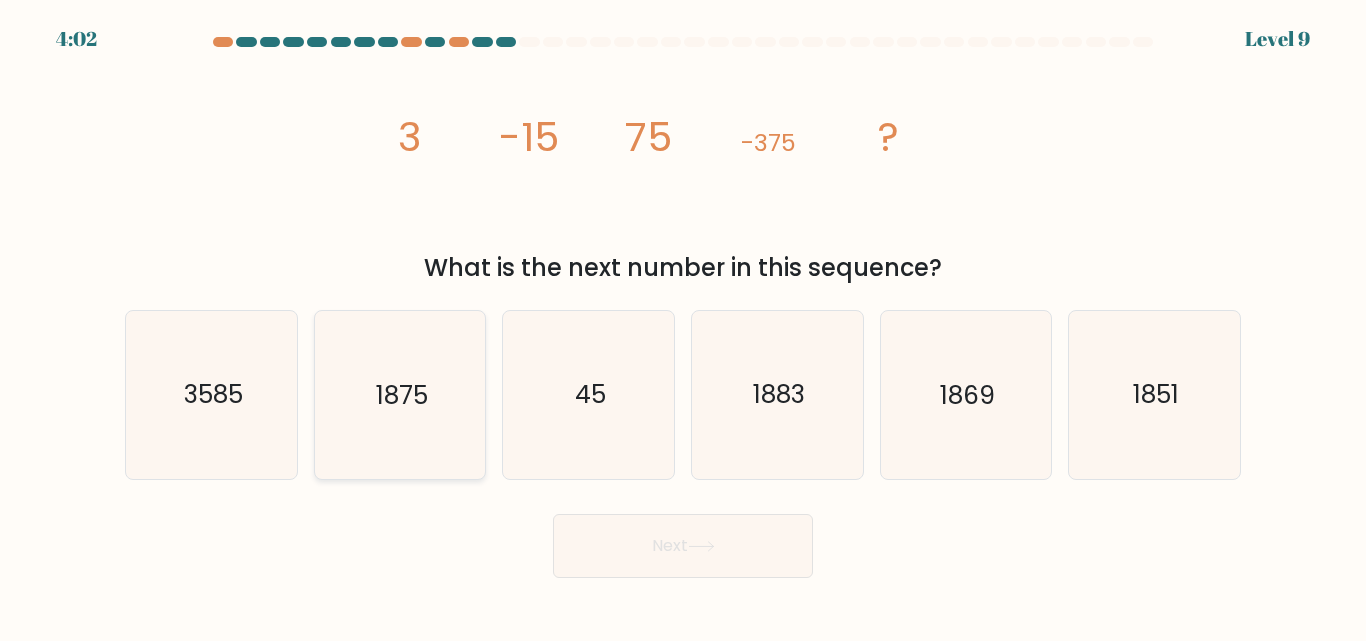 drag, startPoint x: 1215, startPoint y: 422, endPoint x: 479, endPoint y: 454, distance: 736.6953 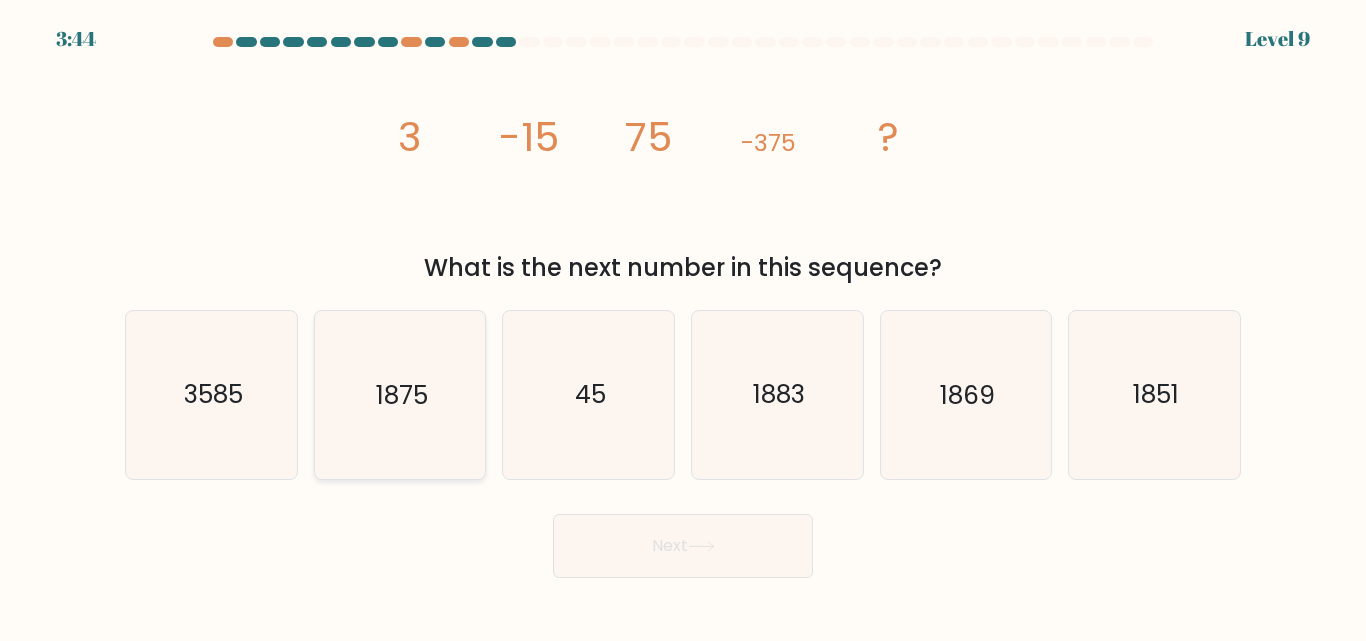 click on "1875" at bounding box center (399, 394) 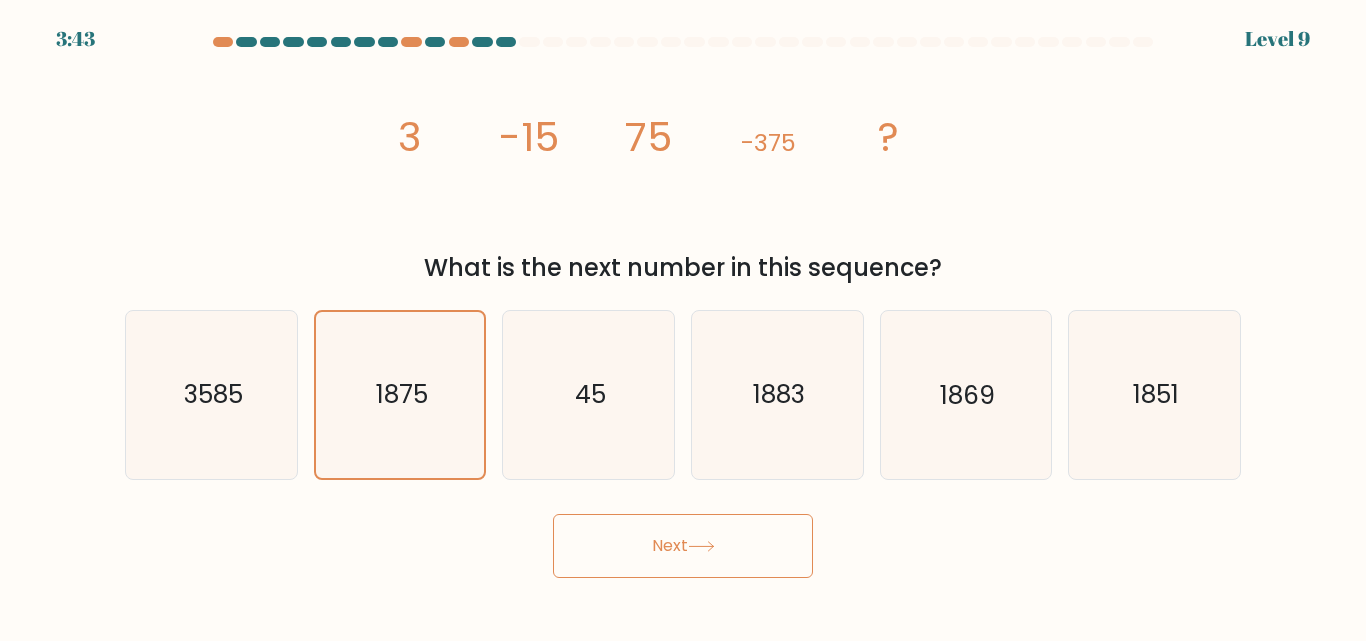 click on "Next" at bounding box center (683, 546) 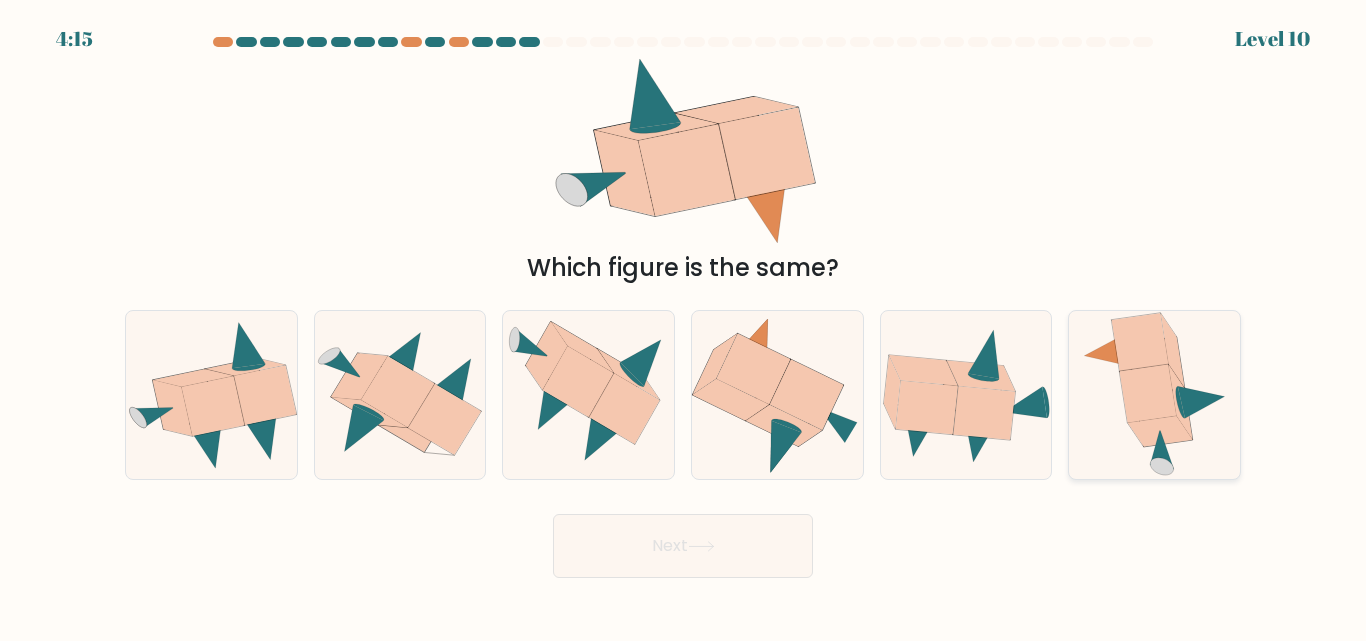click at bounding box center (1162, 450) 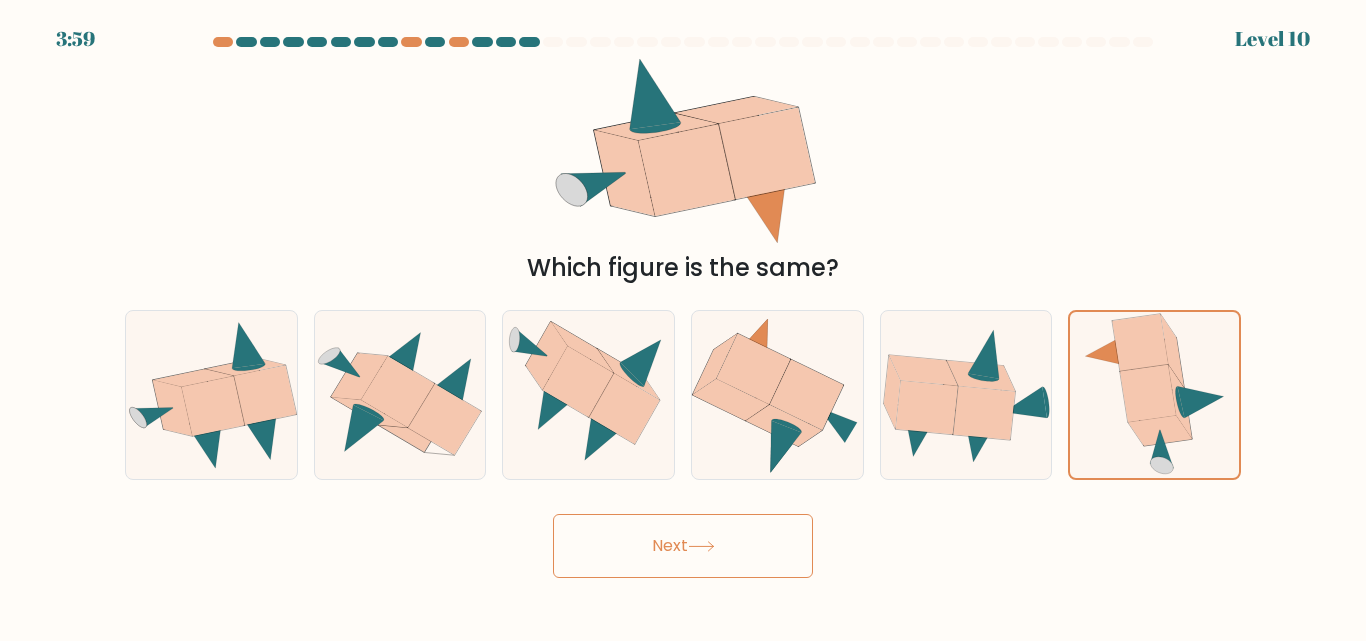 click on "Next" at bounding box center (683, 546) 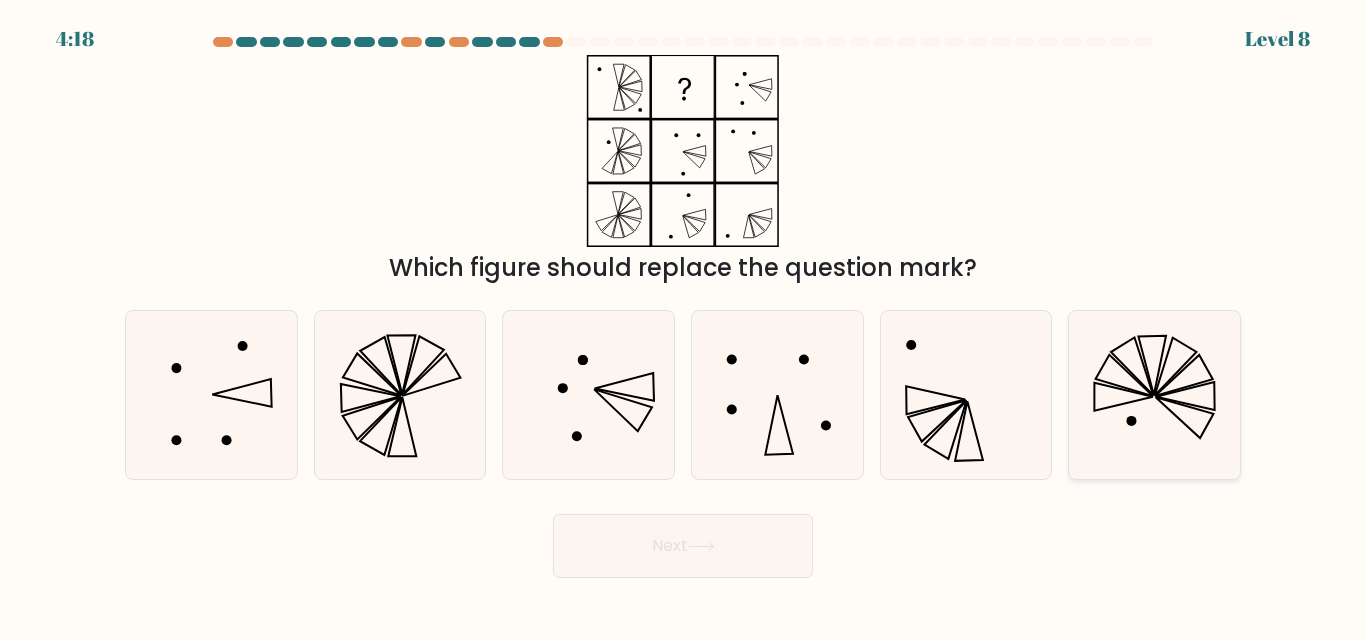 click at bounding box center [1176, 367] 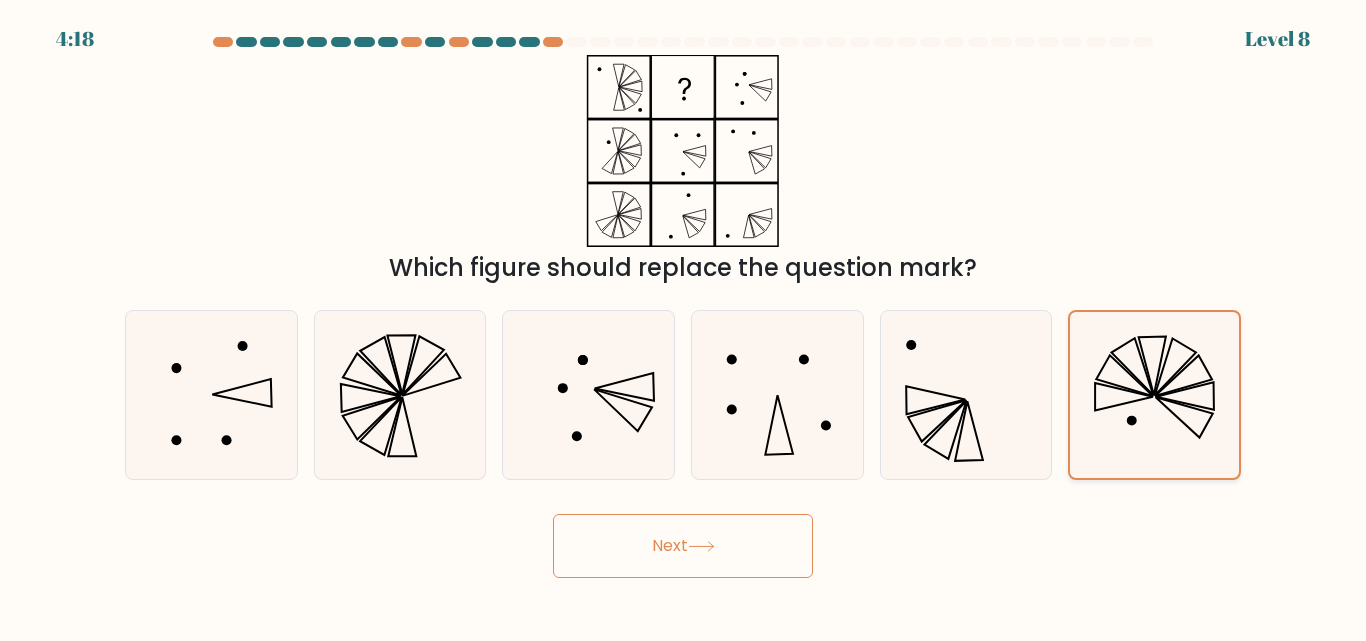 click at bounding box center [1175, 367] 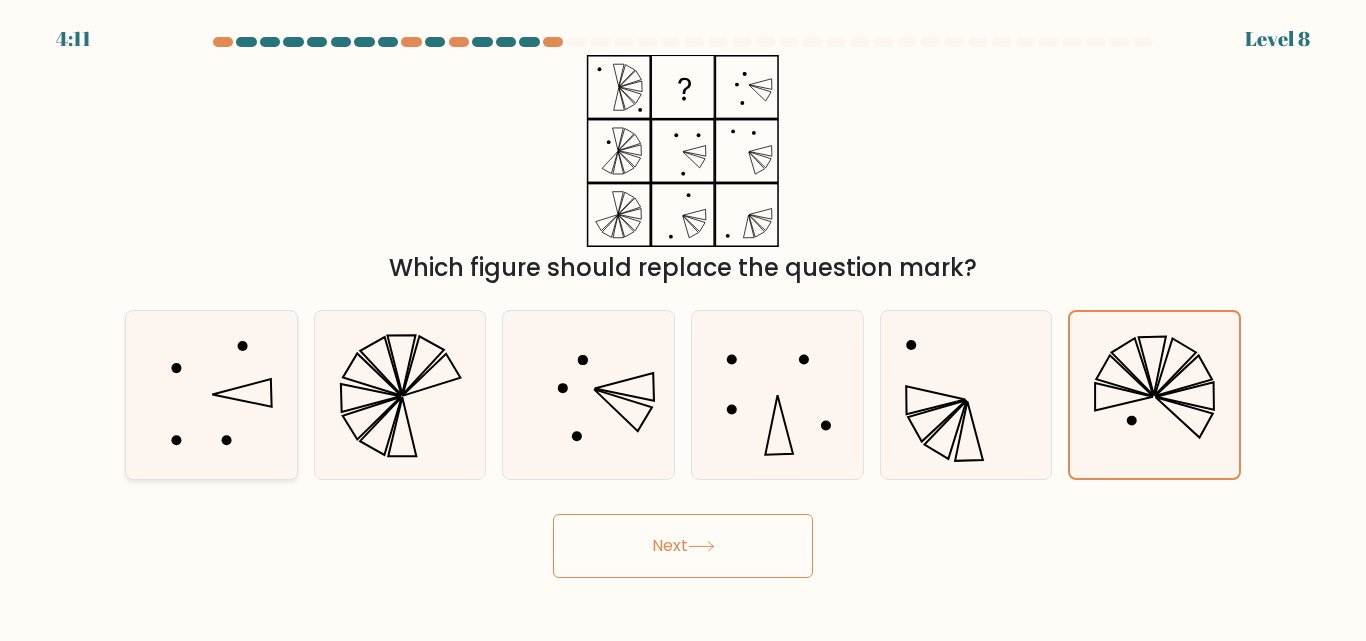 click at bounding box center [211, 394] 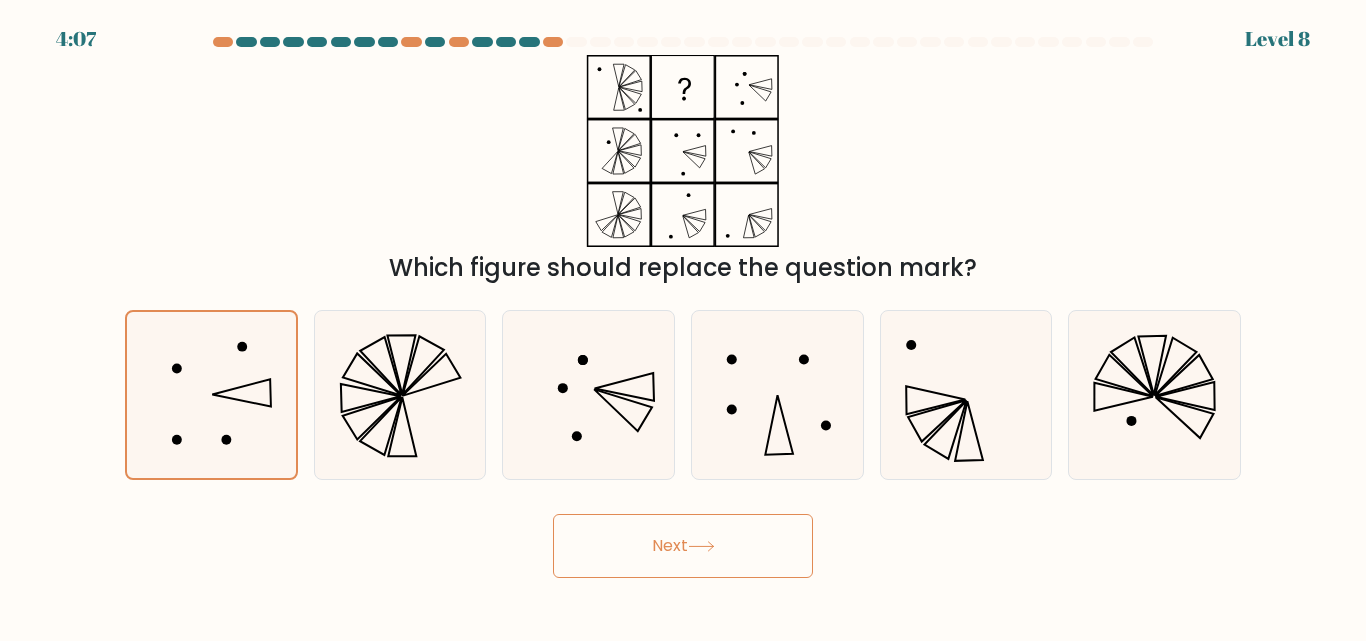click on "Next" at bounding box center (683, 546) 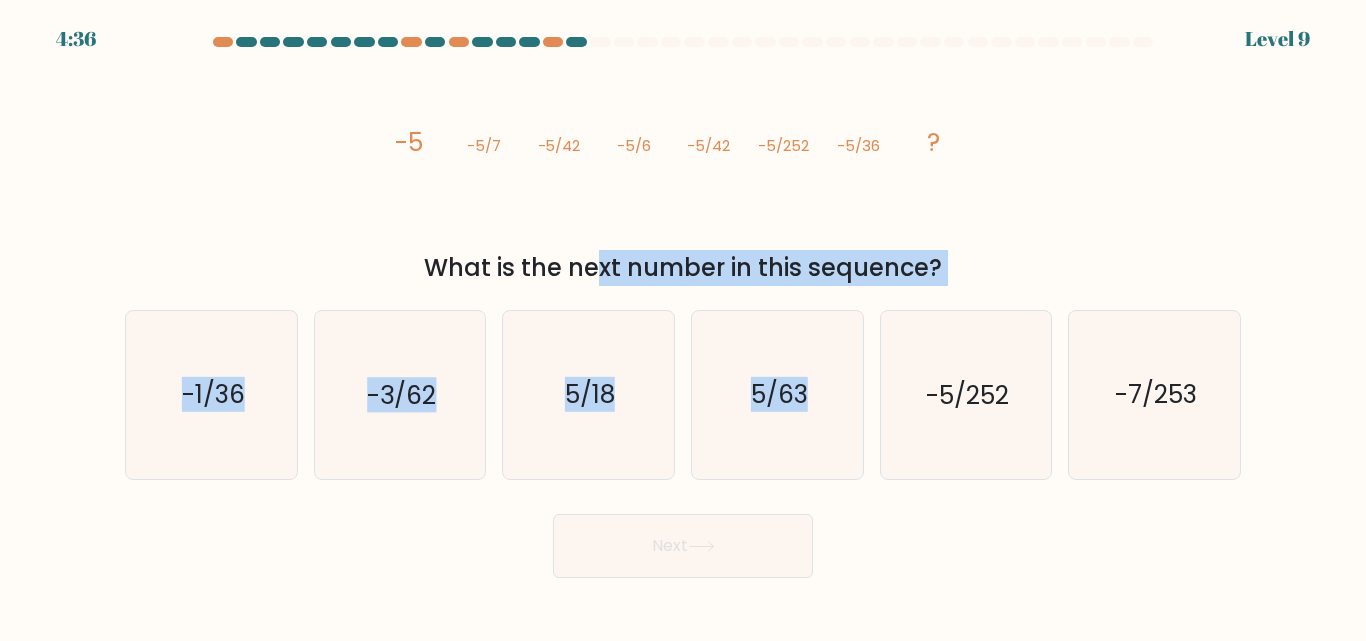 drag, startPoint x: 433, startPoint y: 270, endPoint x: 930, endPoint y: 305, distance: 498.23087 